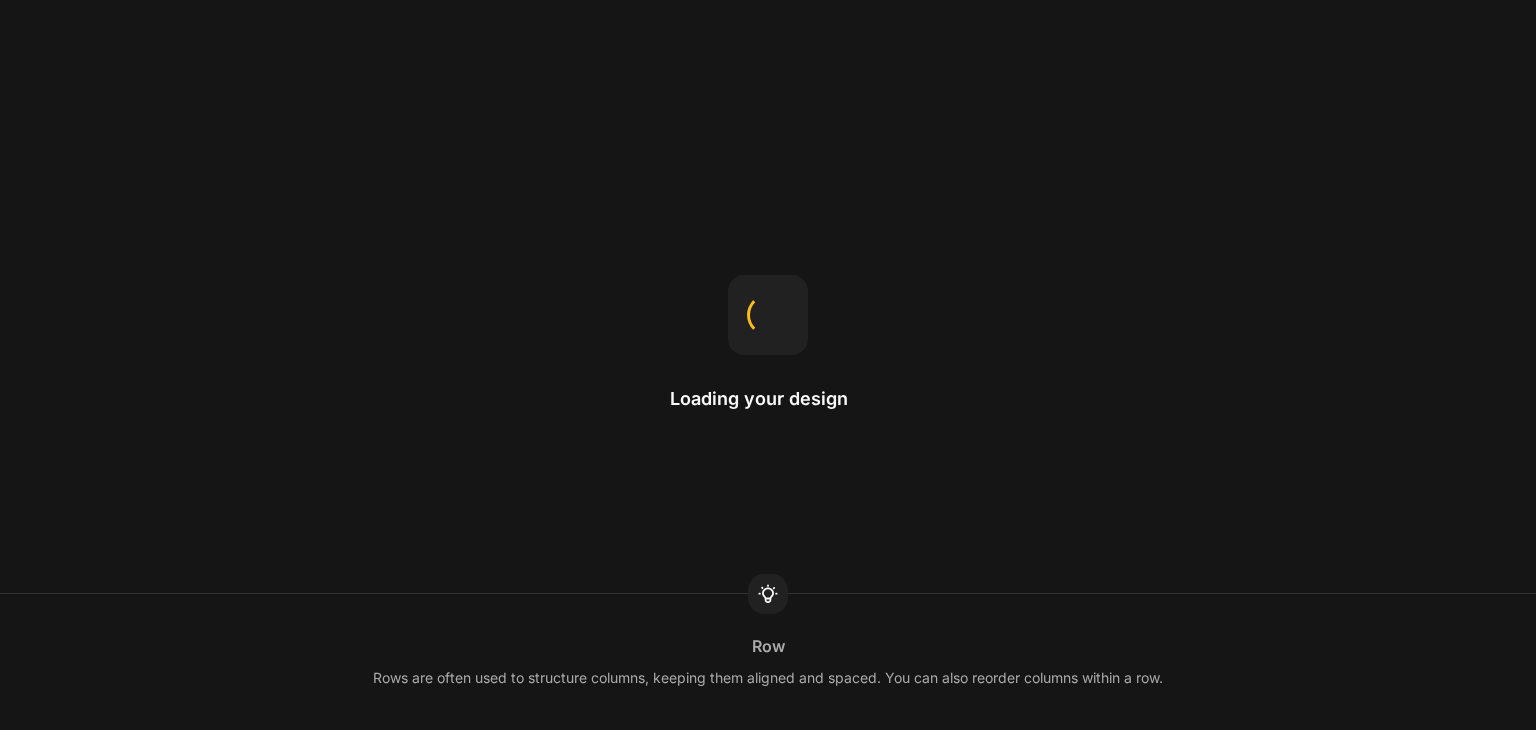 scroll, scrollTop: 0, scrollLeft: 0, axis: both 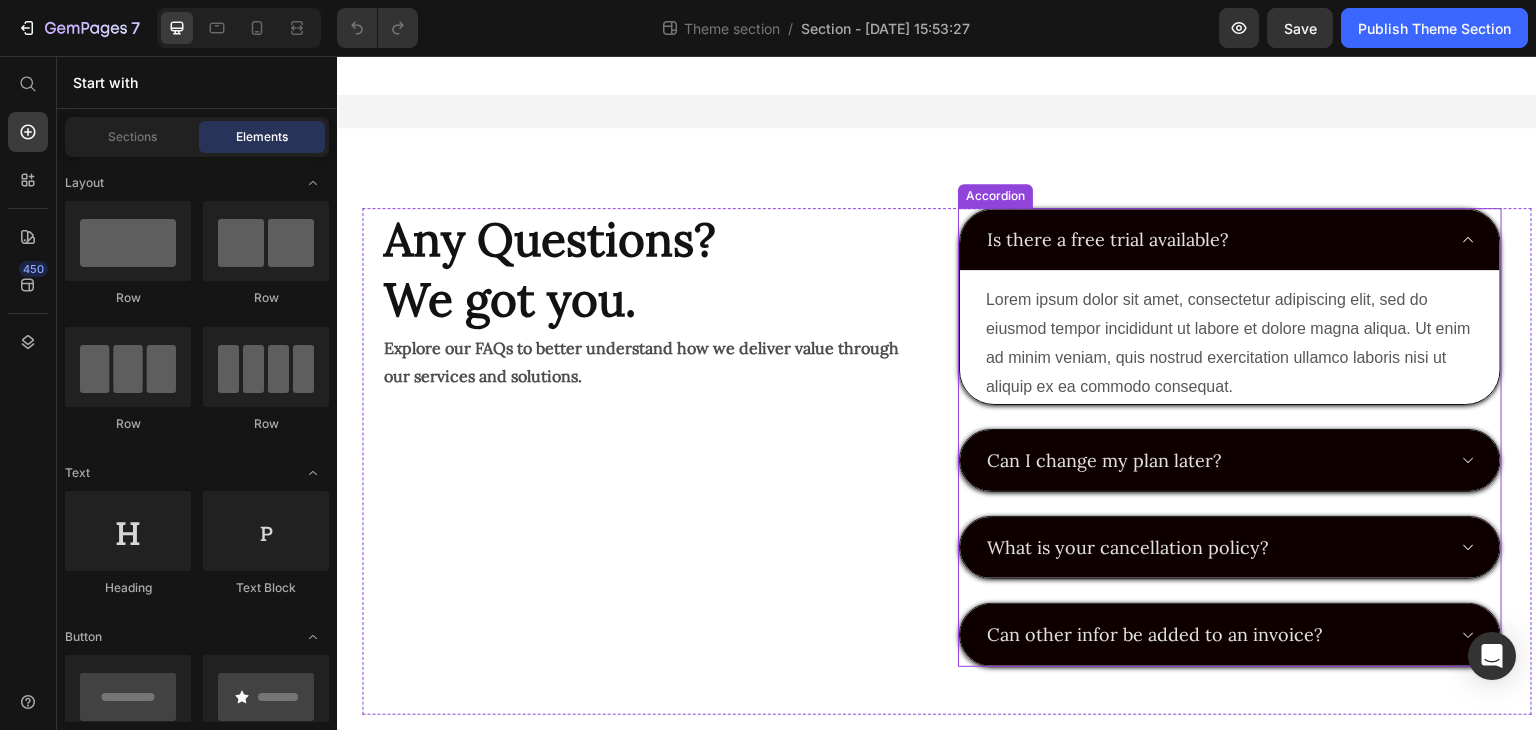 click on "Is there a free trial available?" at bounding box center [1214, 239] 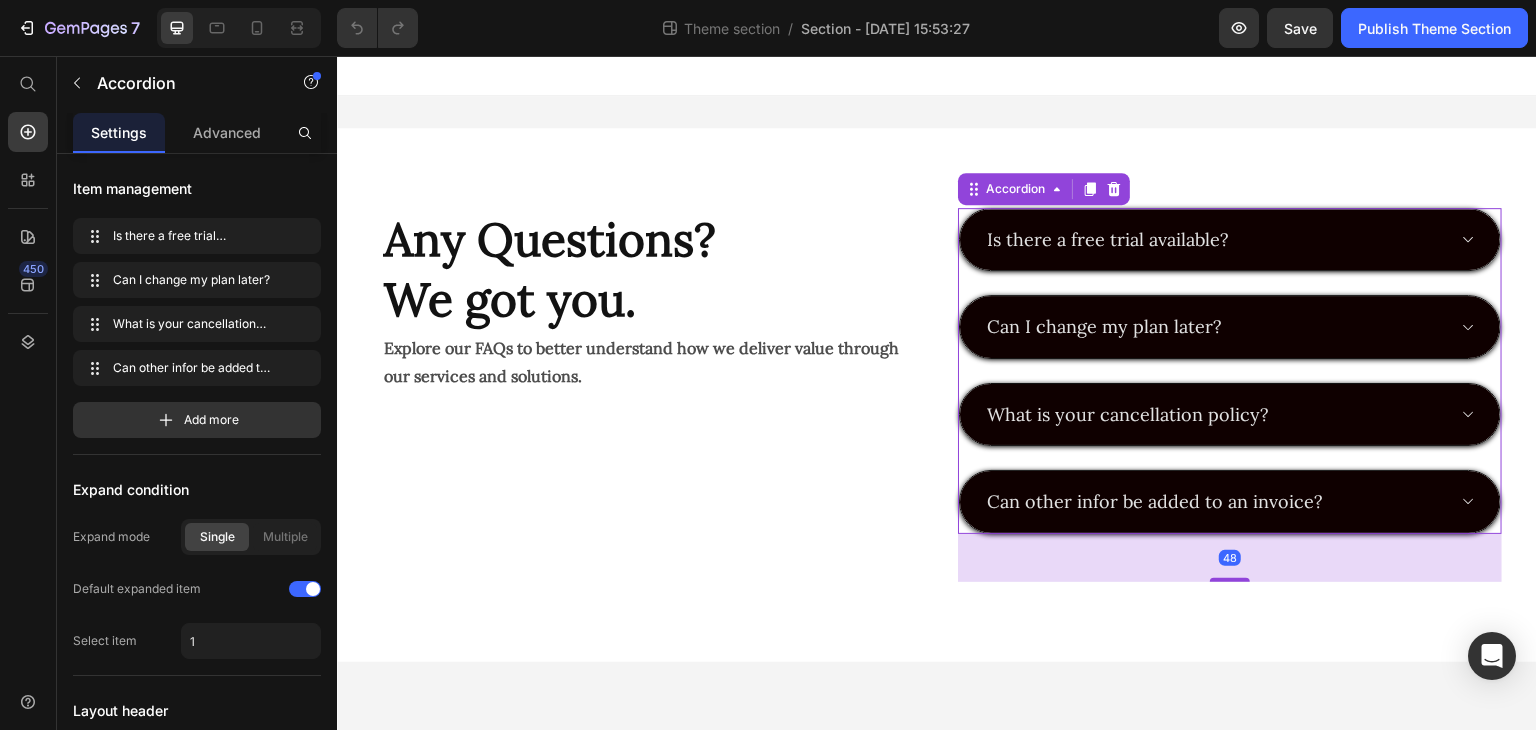click on "Can I change my plan later?" at bounding box center (1214, 326) 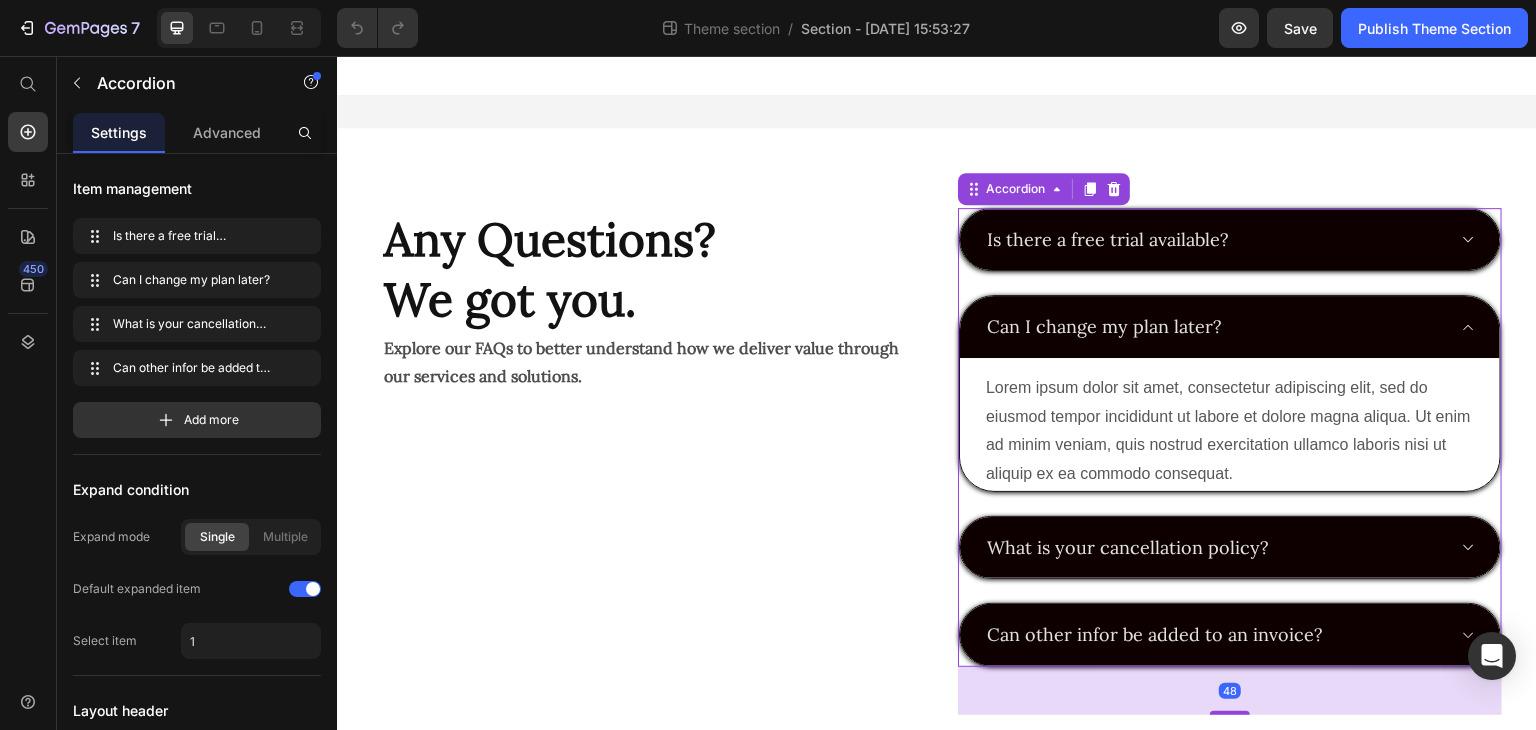 click on "Can I change my plan later?" at bounding box center (1214, 326) 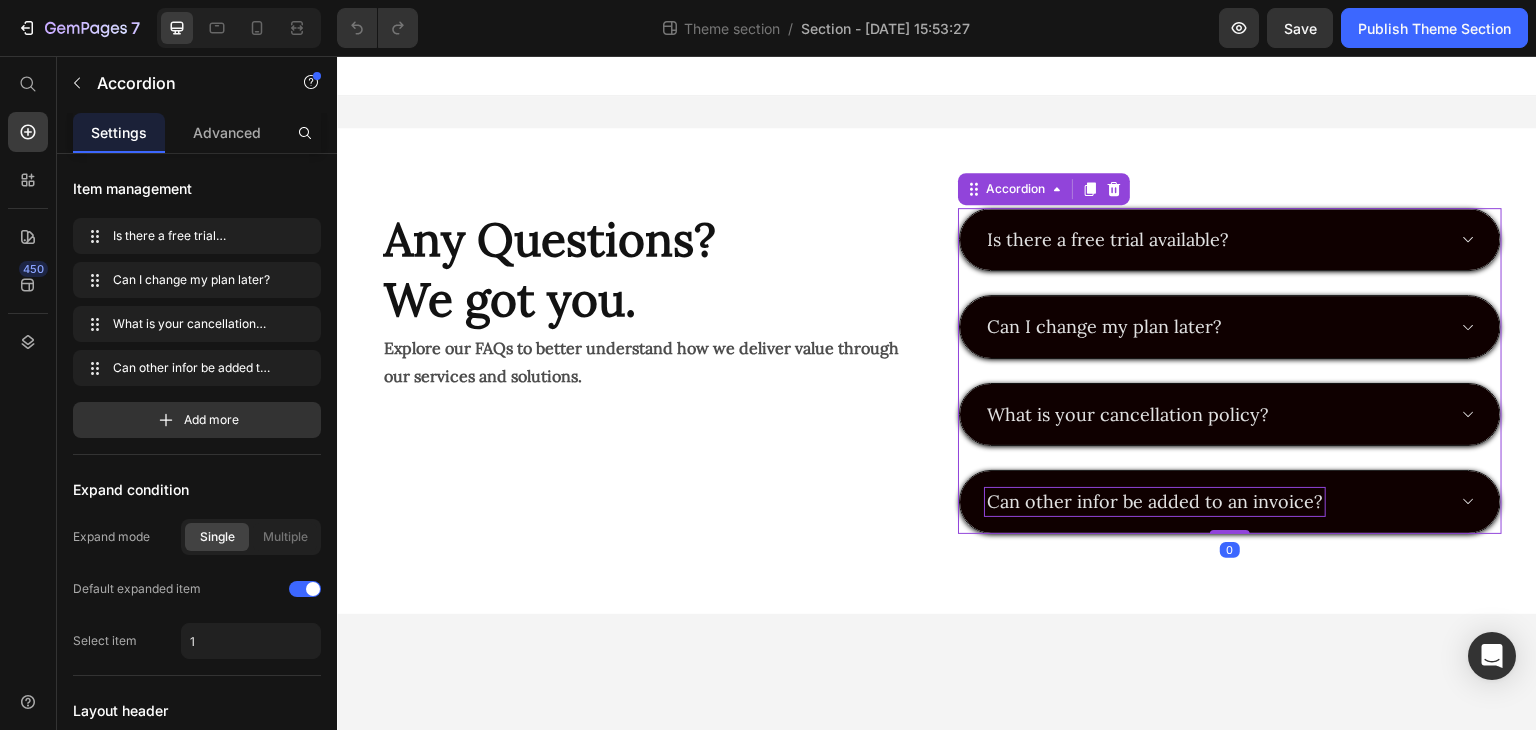 drag, startPoint x: 1224, startPoint y: 575, endPoint x: 1231, endPoint y: 512, distance: 63.387695 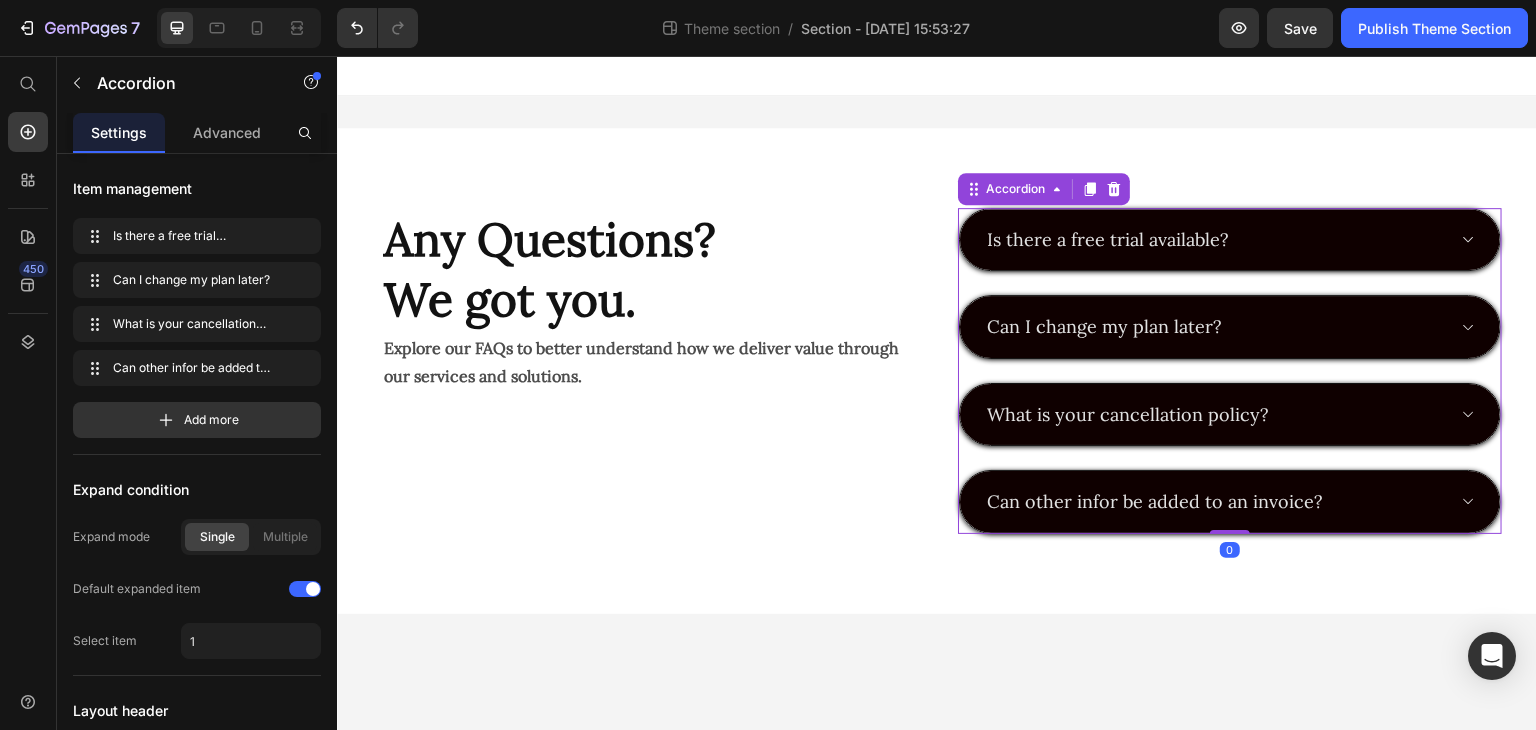 click 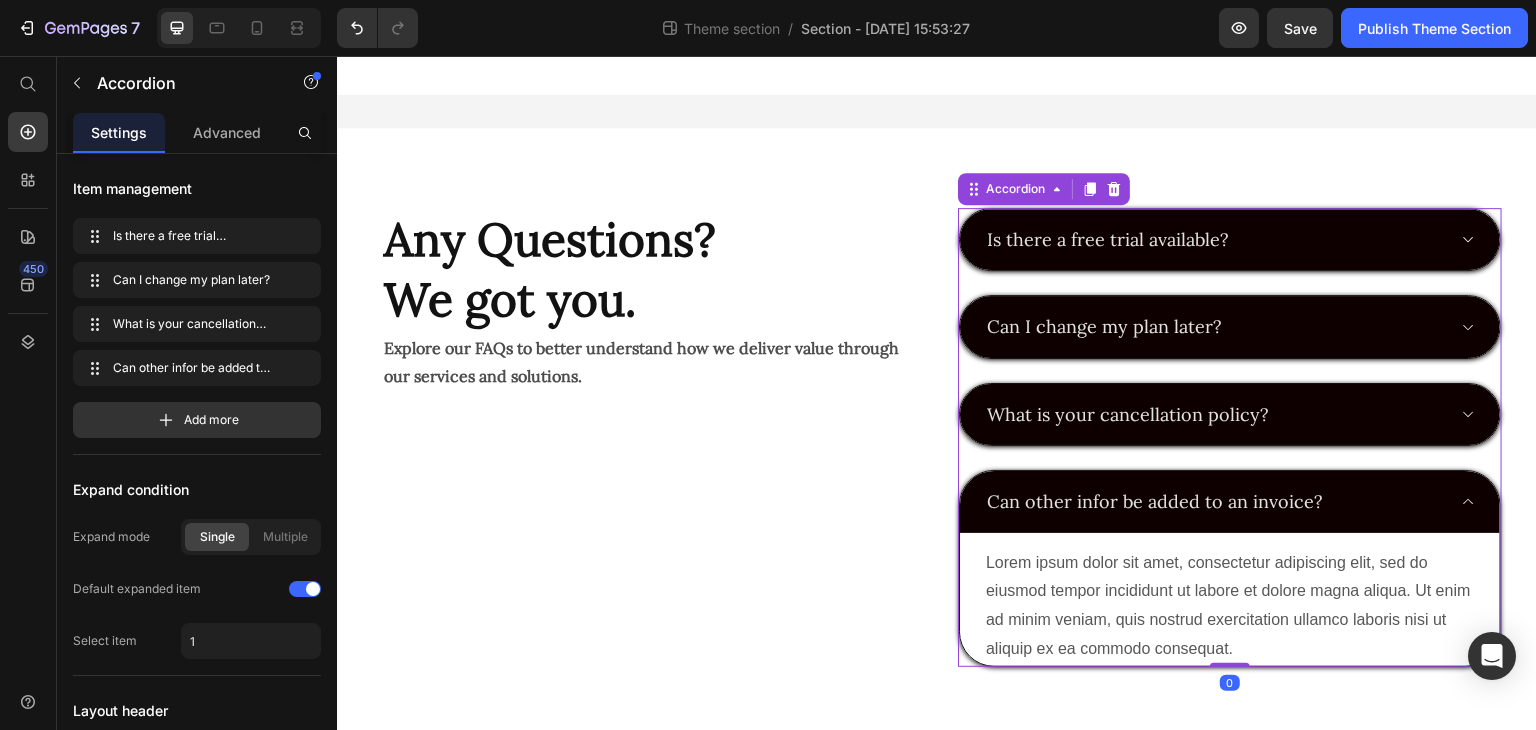click on "Can other infor be added to an invoice?" at bounding box center (1230, 501) 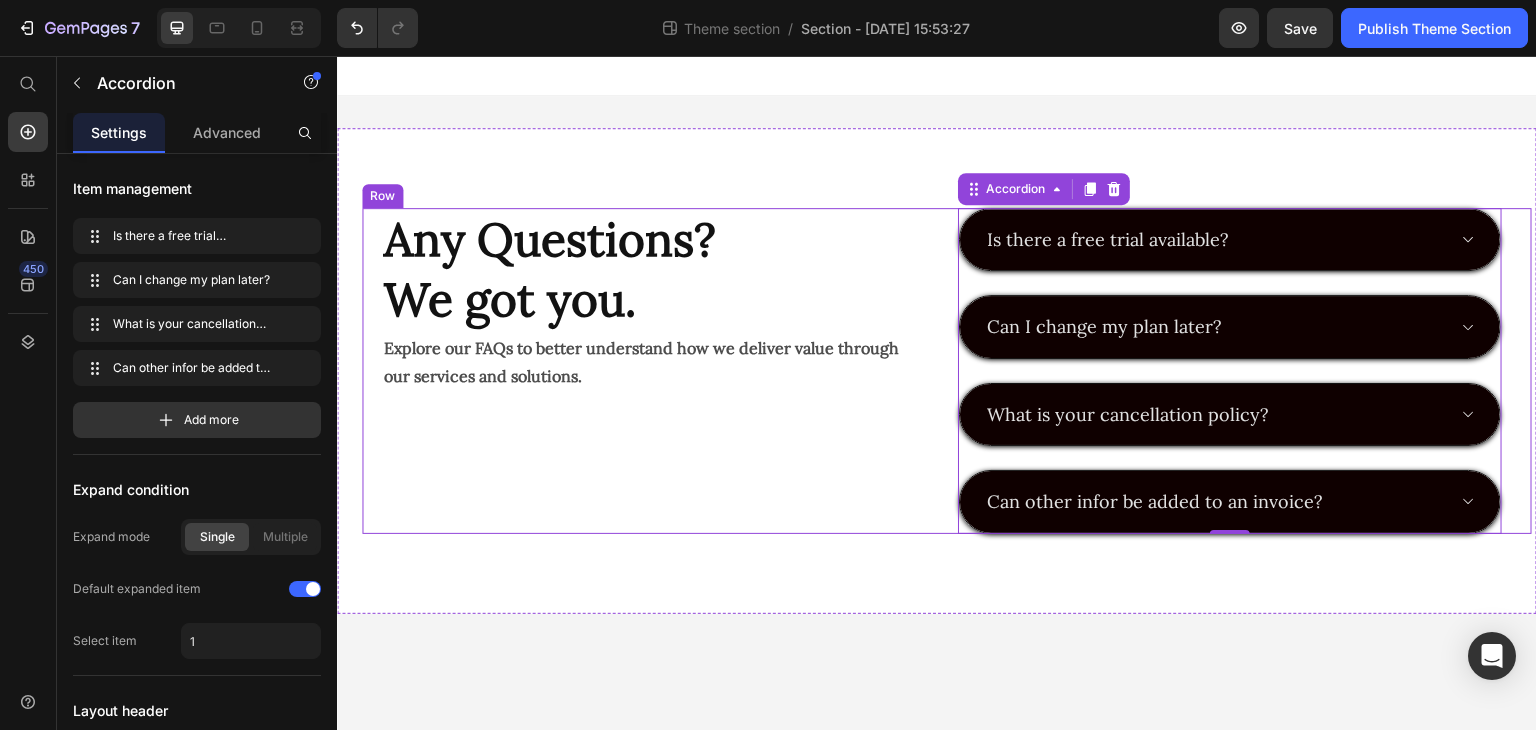 click on "Any Questions? We got you. Heading Explore our FAQs to better understand how we deliver value through our services and solutions. Text Block" at bounding box center [654, 371] 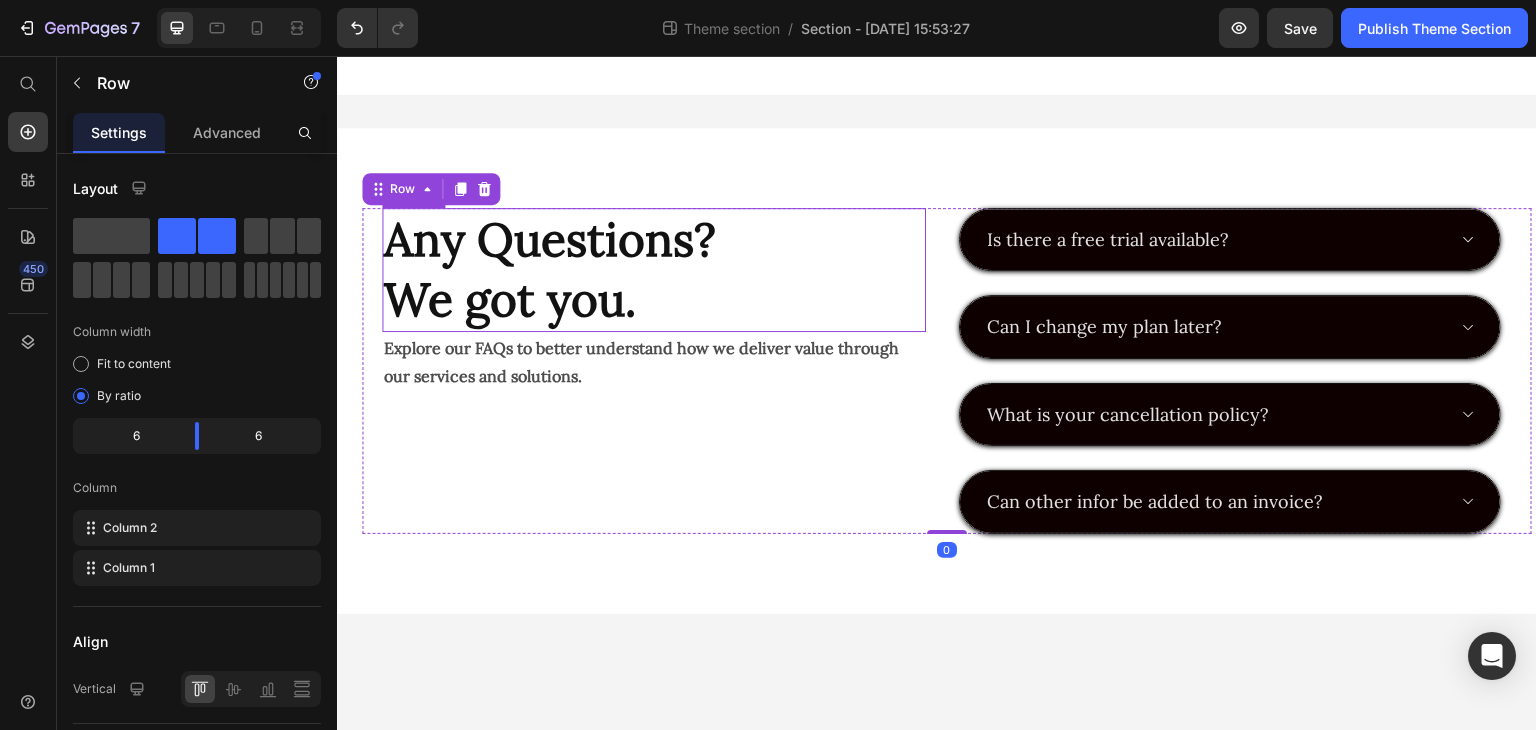 click on "Any Questions?" at bounding box center [550, 239] 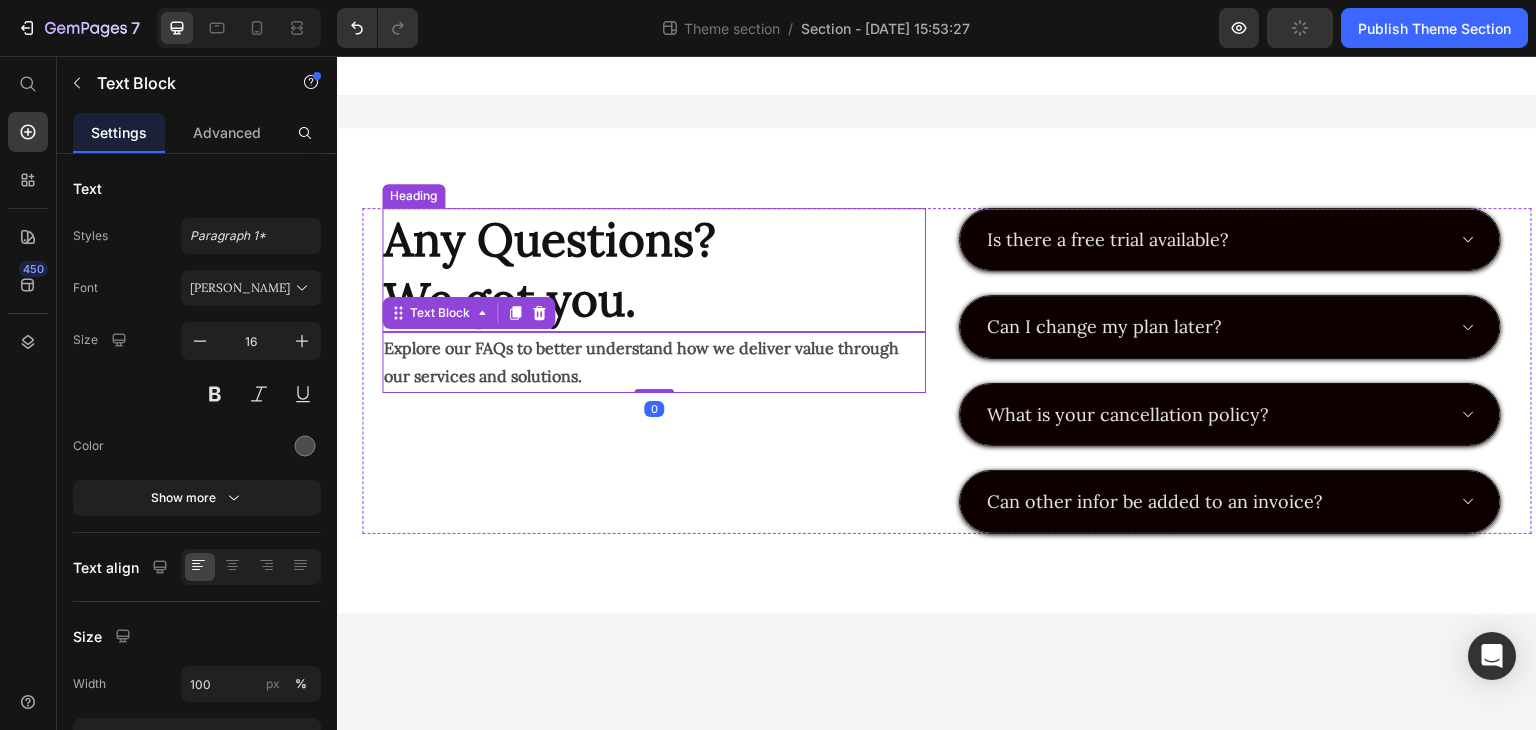 click on "Any Questions? We got you. Heading" at bounding box center (654, 270) 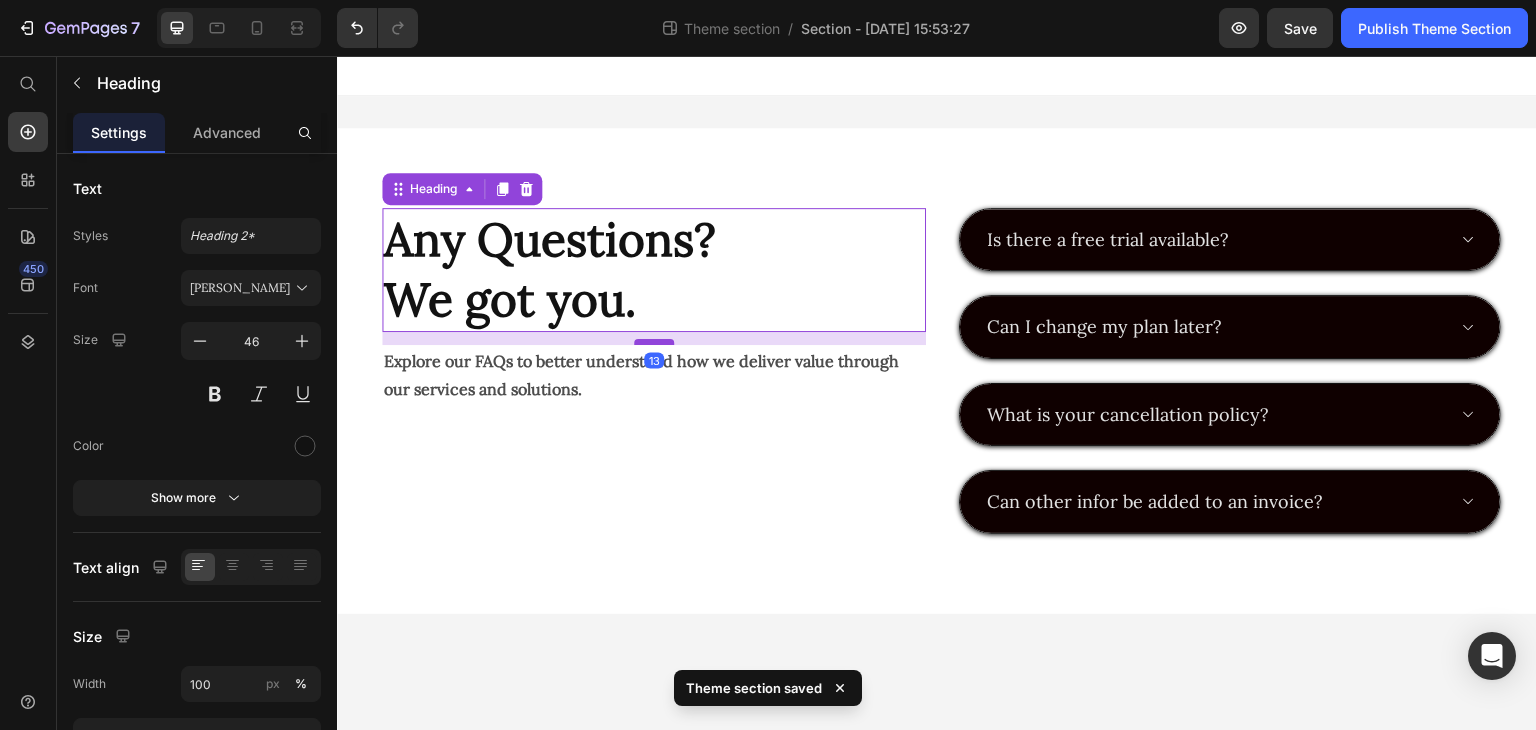 drag, startPoint x: 657, startPoint y: 329, endPoint x: 653, endPoint y: 342, distance: 13.601471 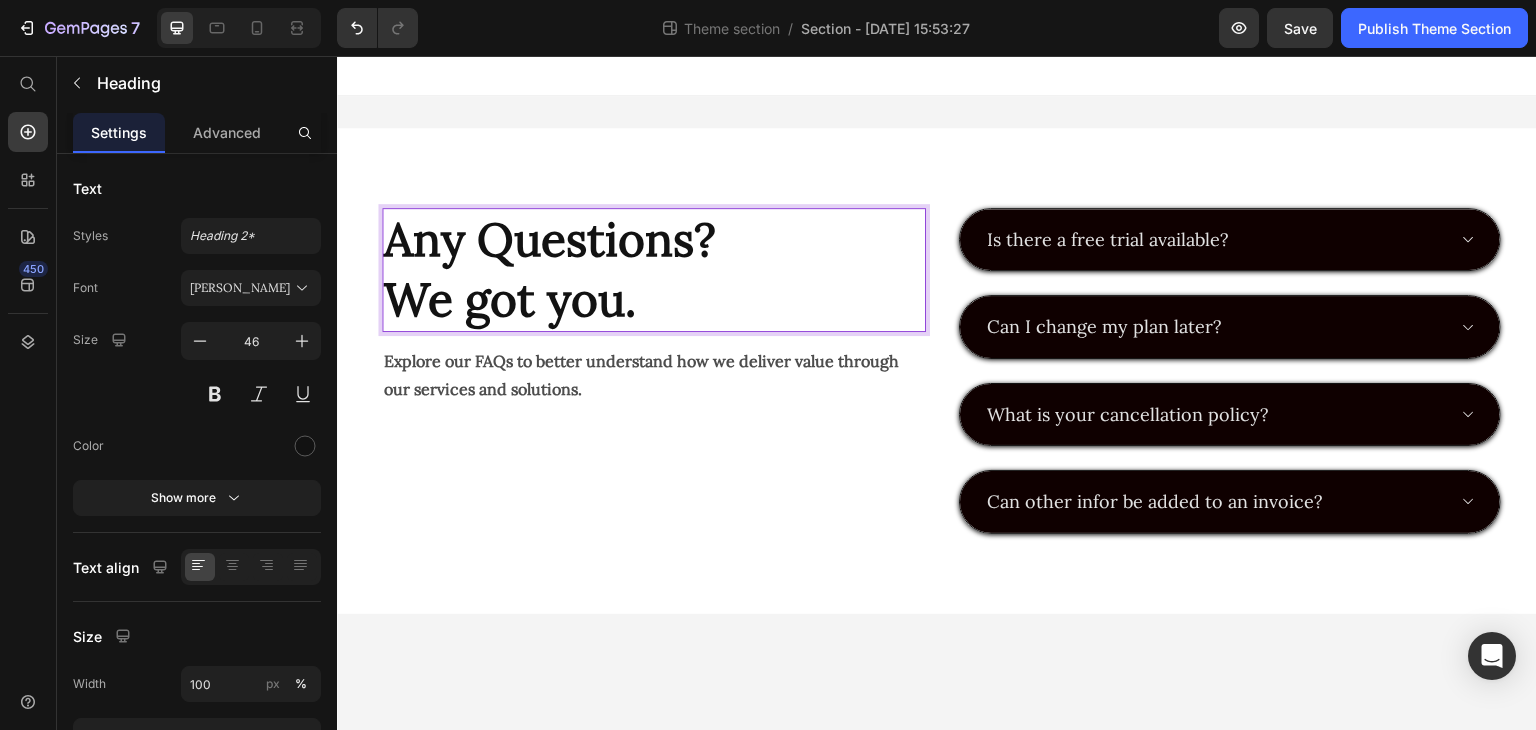 click on "Any Questions? We got you." at bounding box center [654, 270] 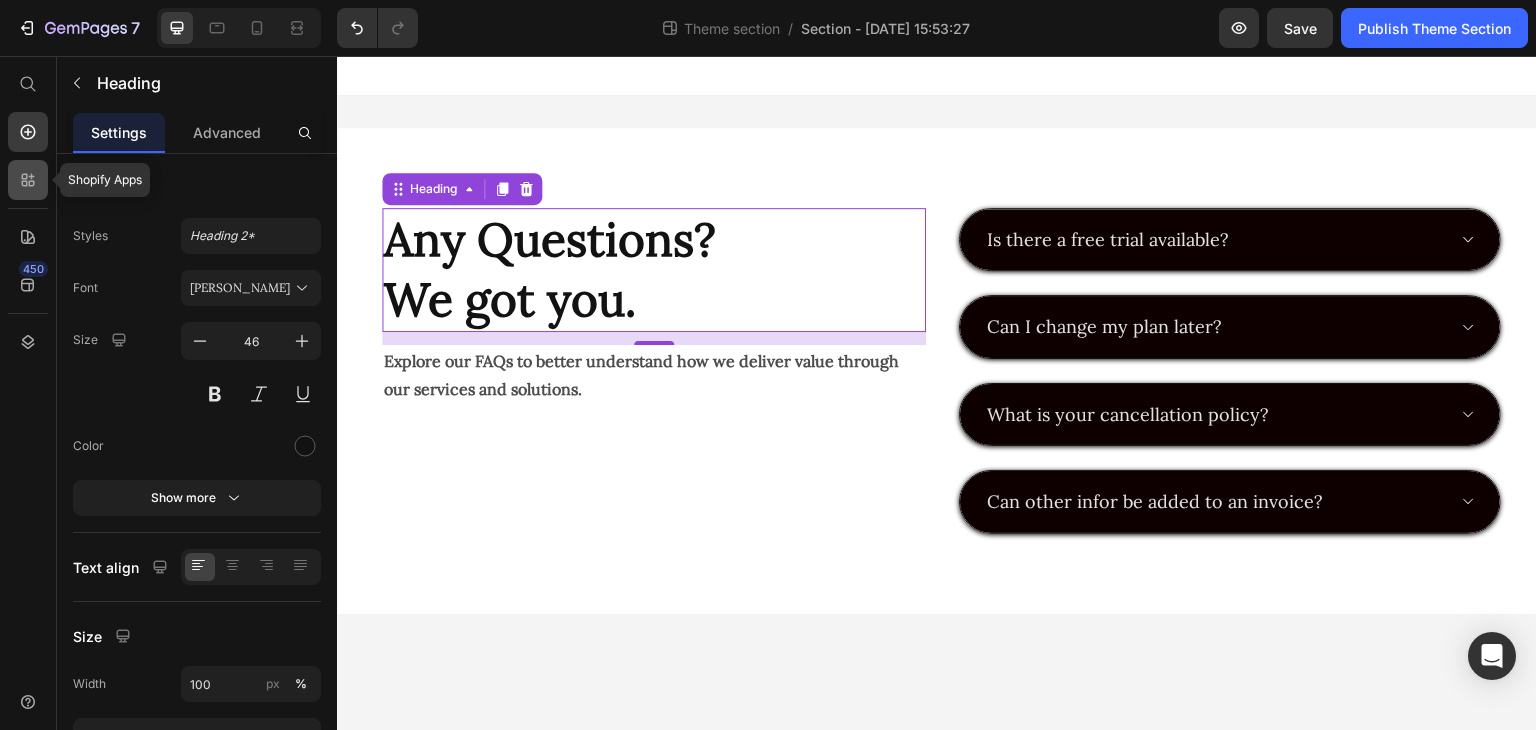 click 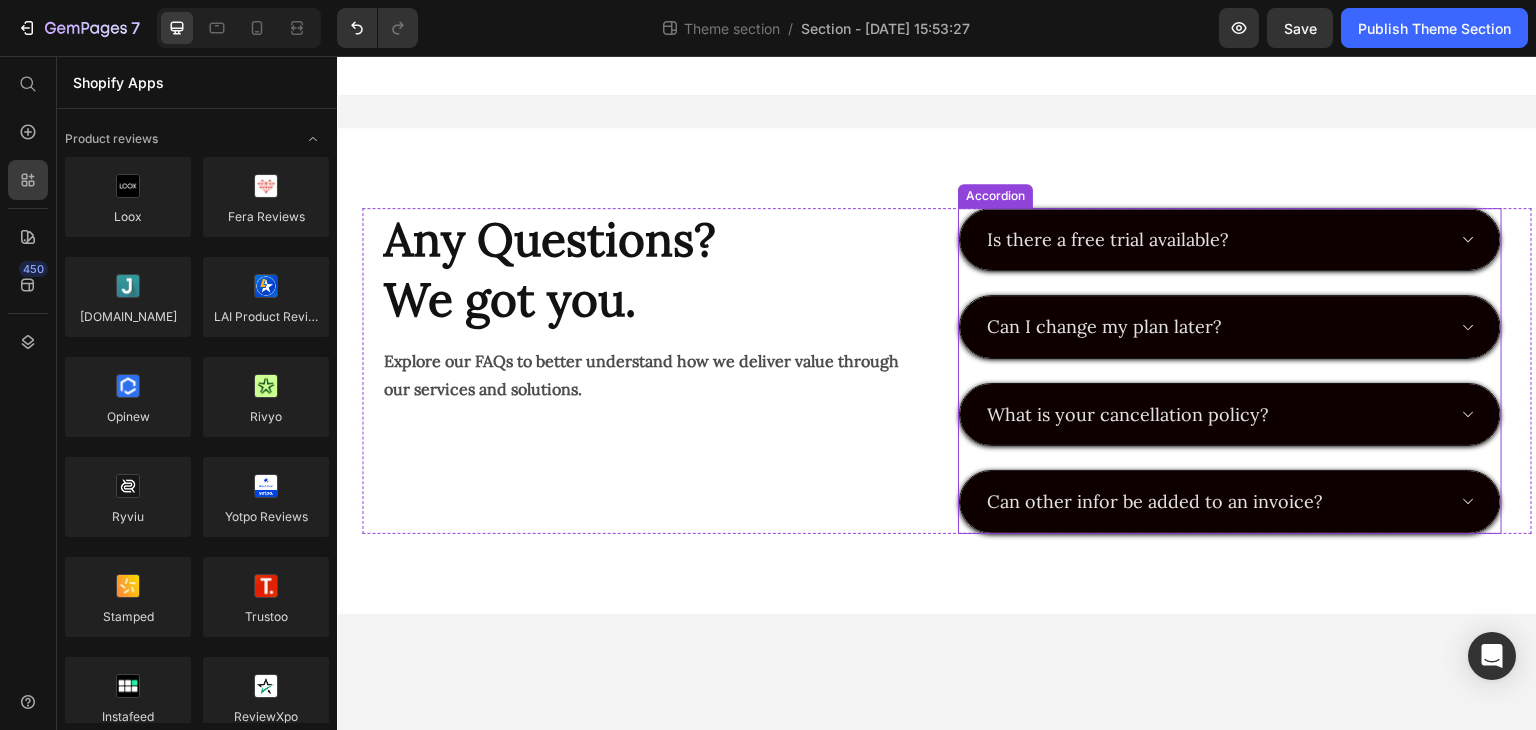 click on "Is there a free trial available?
Can I change my plan later?
What is your cancellation policy?
Can other infor be added to an invoice?" at bounding box center (1230, 371) 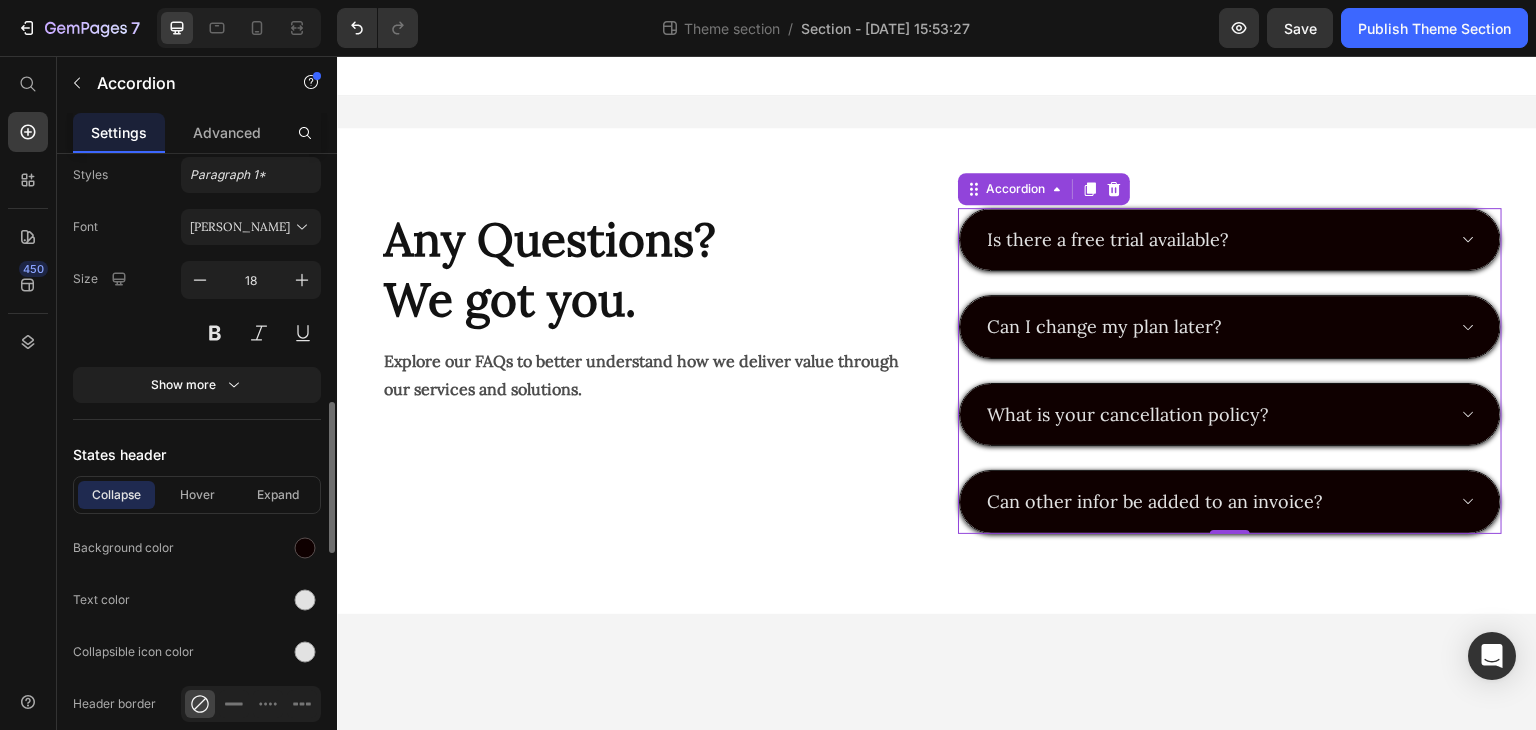 scroll, scrollTop: 1042, scrollLeft: 0, axis: vertical 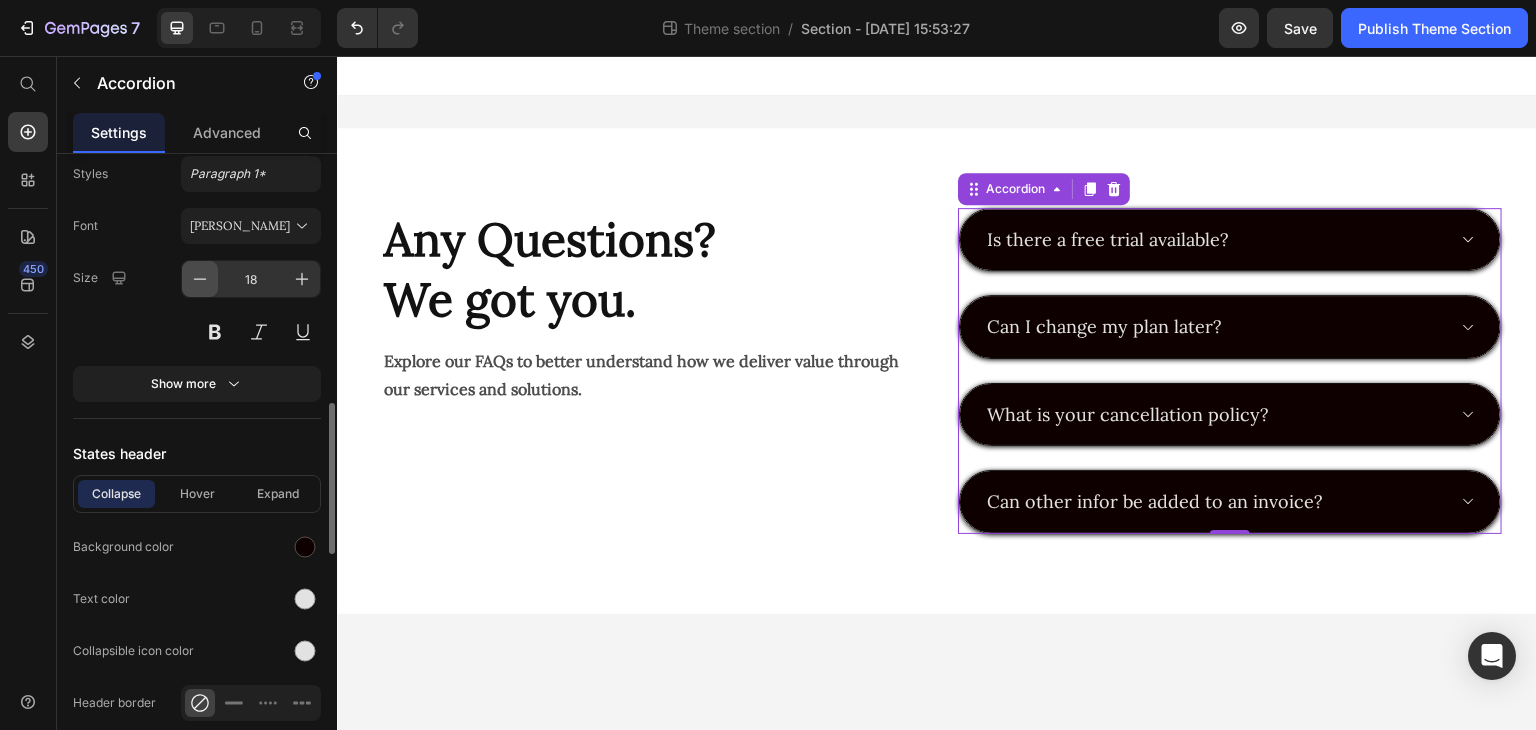 click 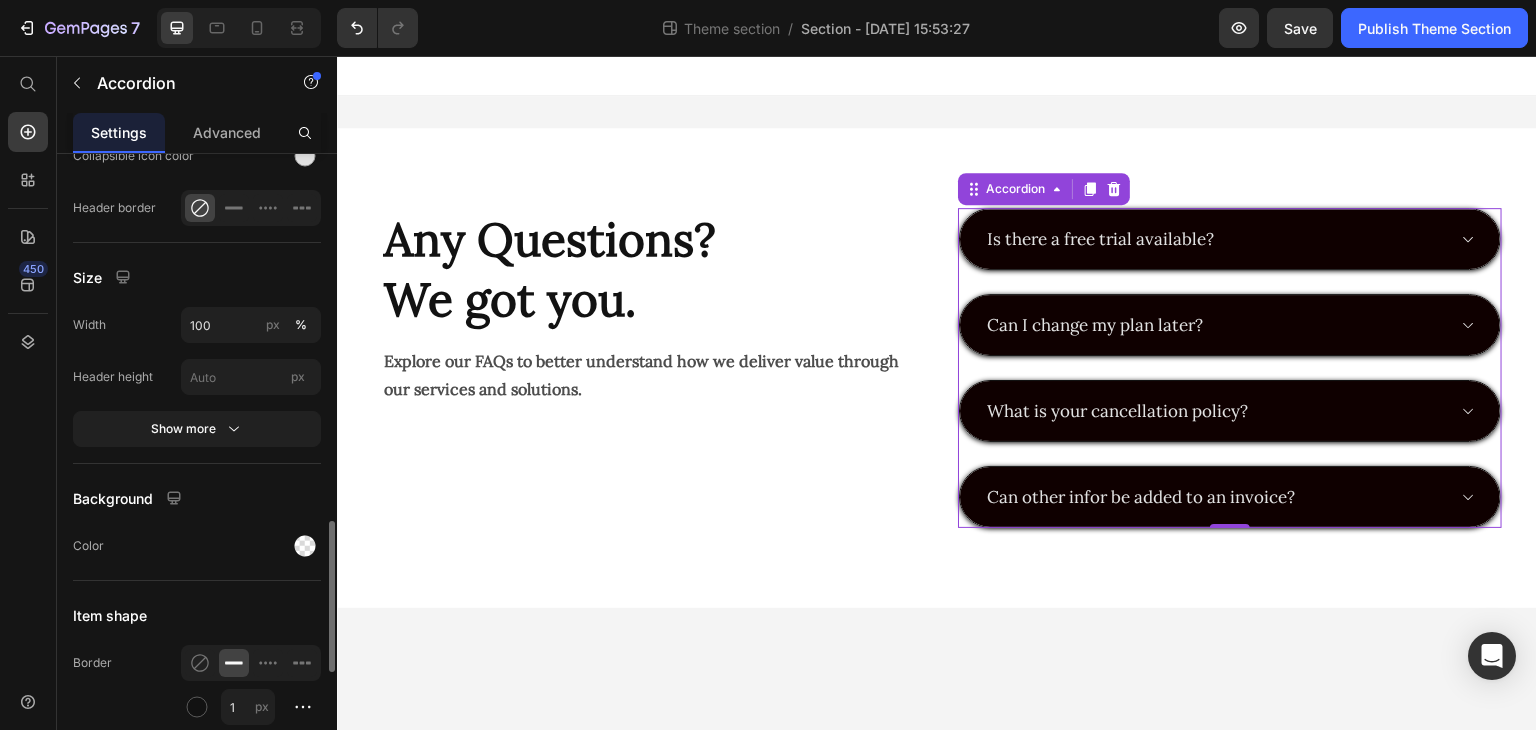 scroll, scrollTop: 1539, scrollLeft: 0, axis: vertical 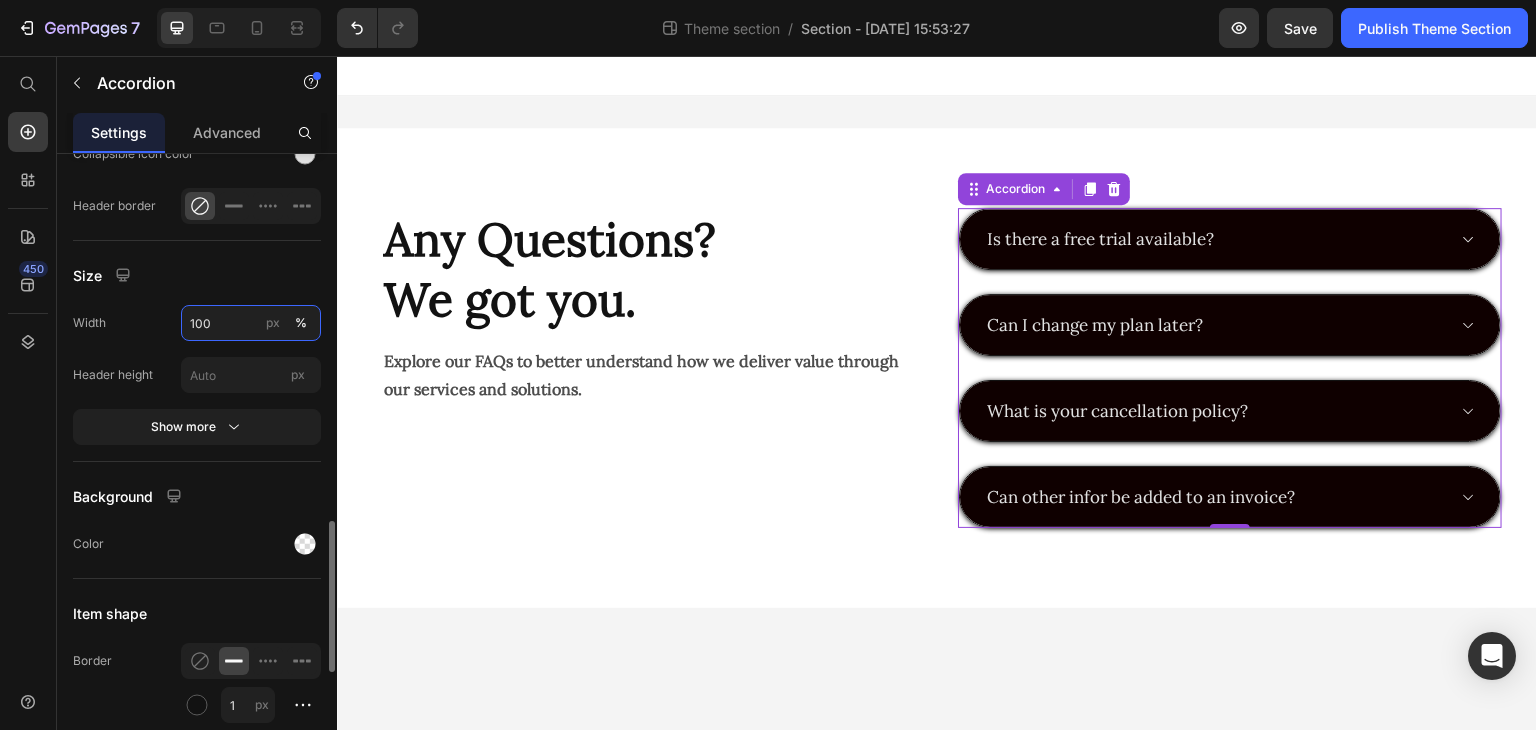 click on "100" at bounding box center [251, 323] 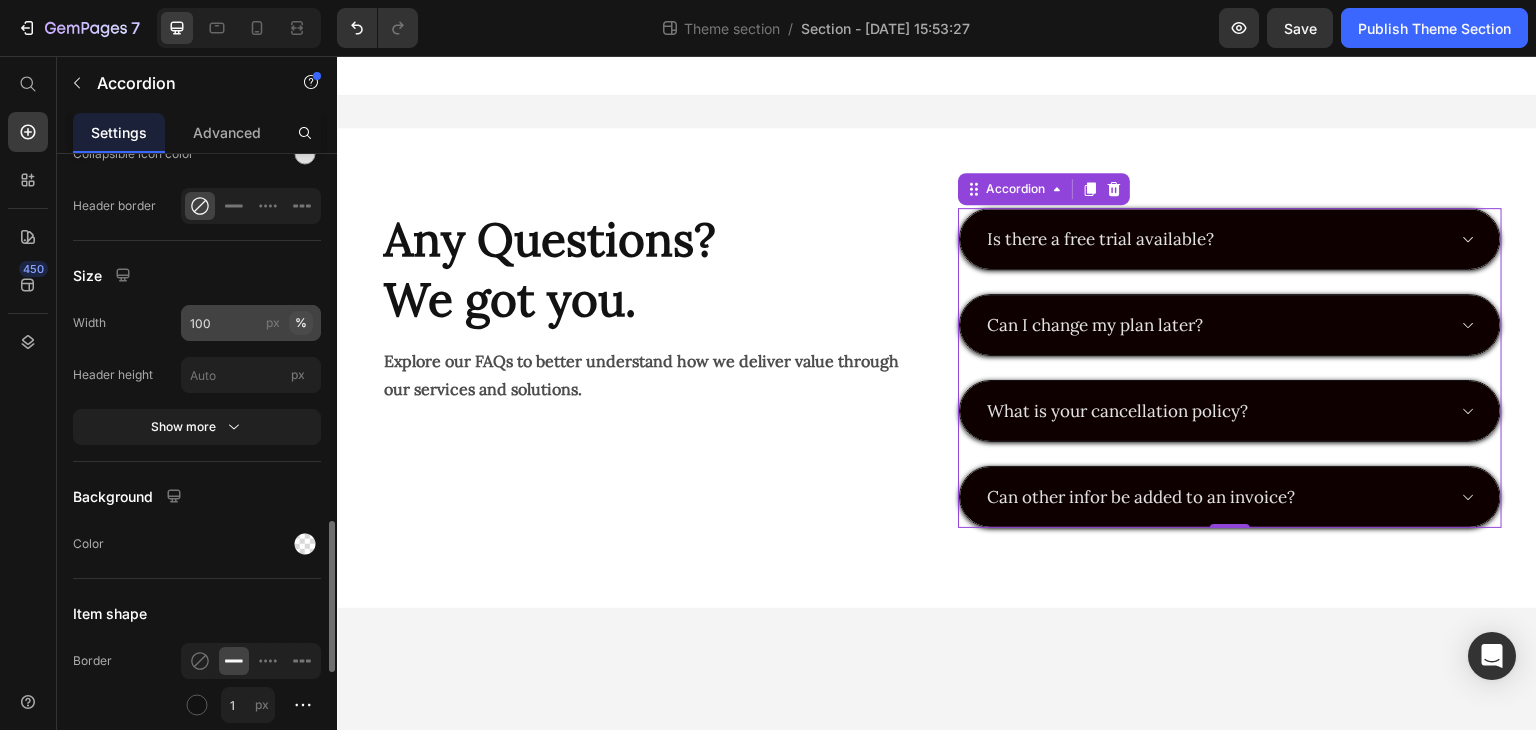 click on "%" at bounding box center (301, 323) 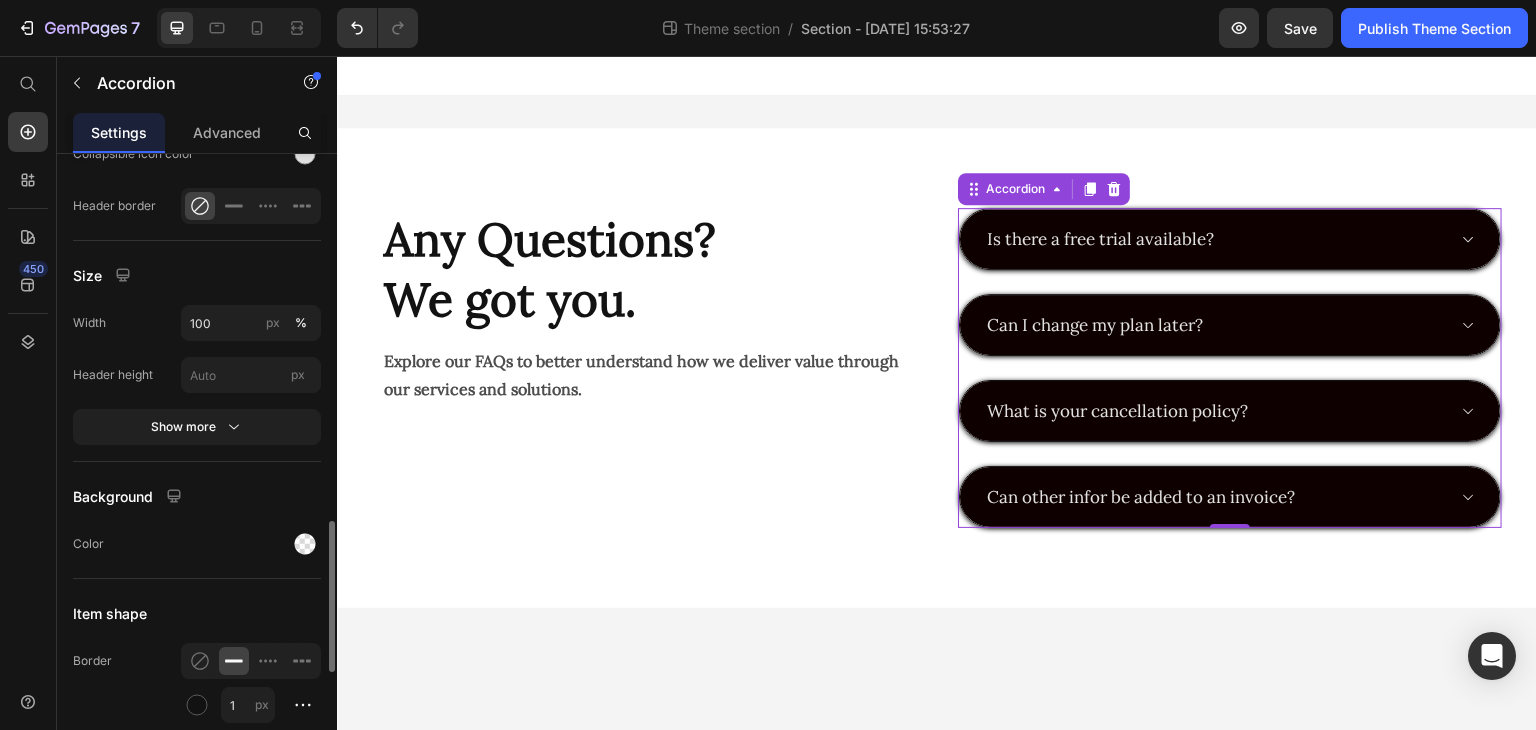 click on "Size" at bounding box center (197, 275) 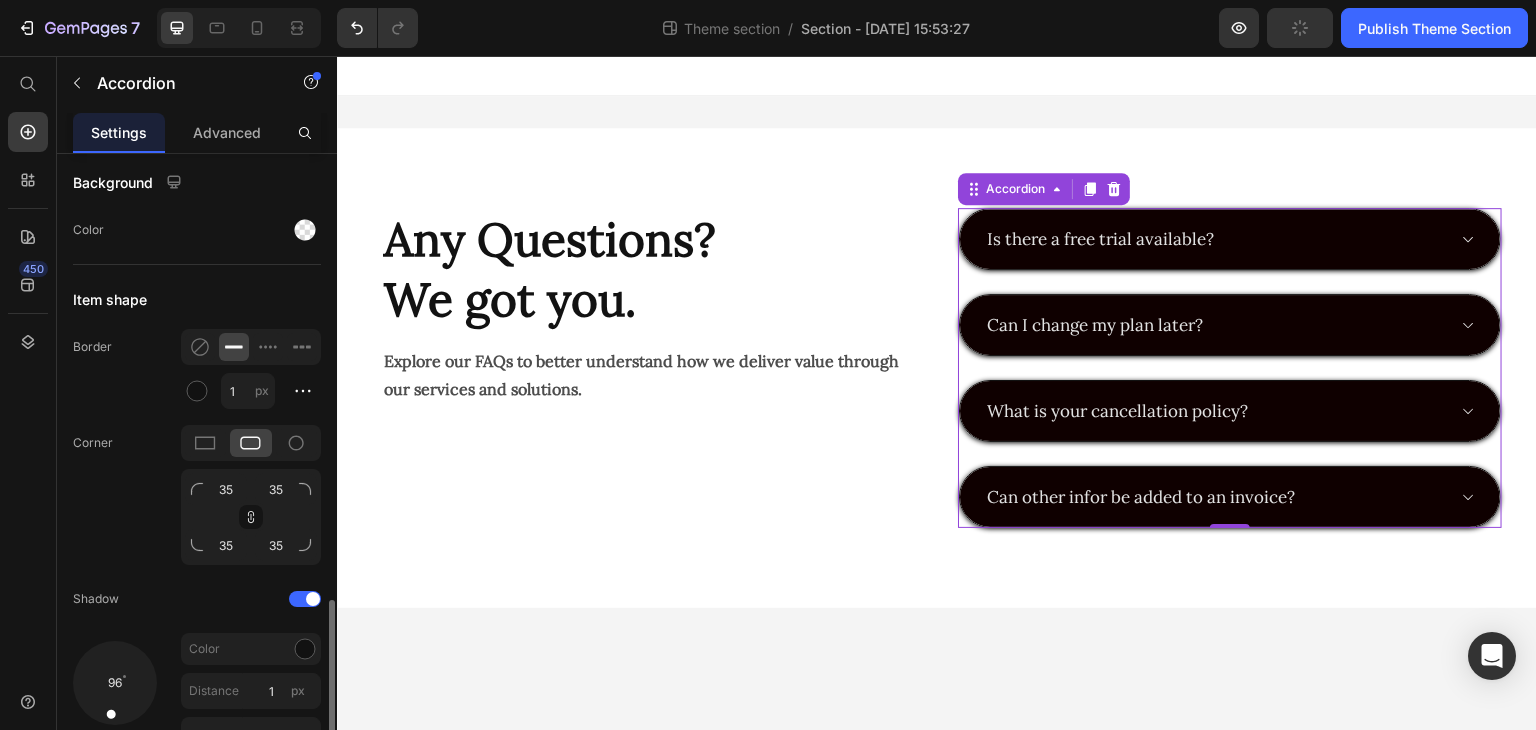 scroll, scrollTop: 2016, scrollLeft: 0, axis: vertical 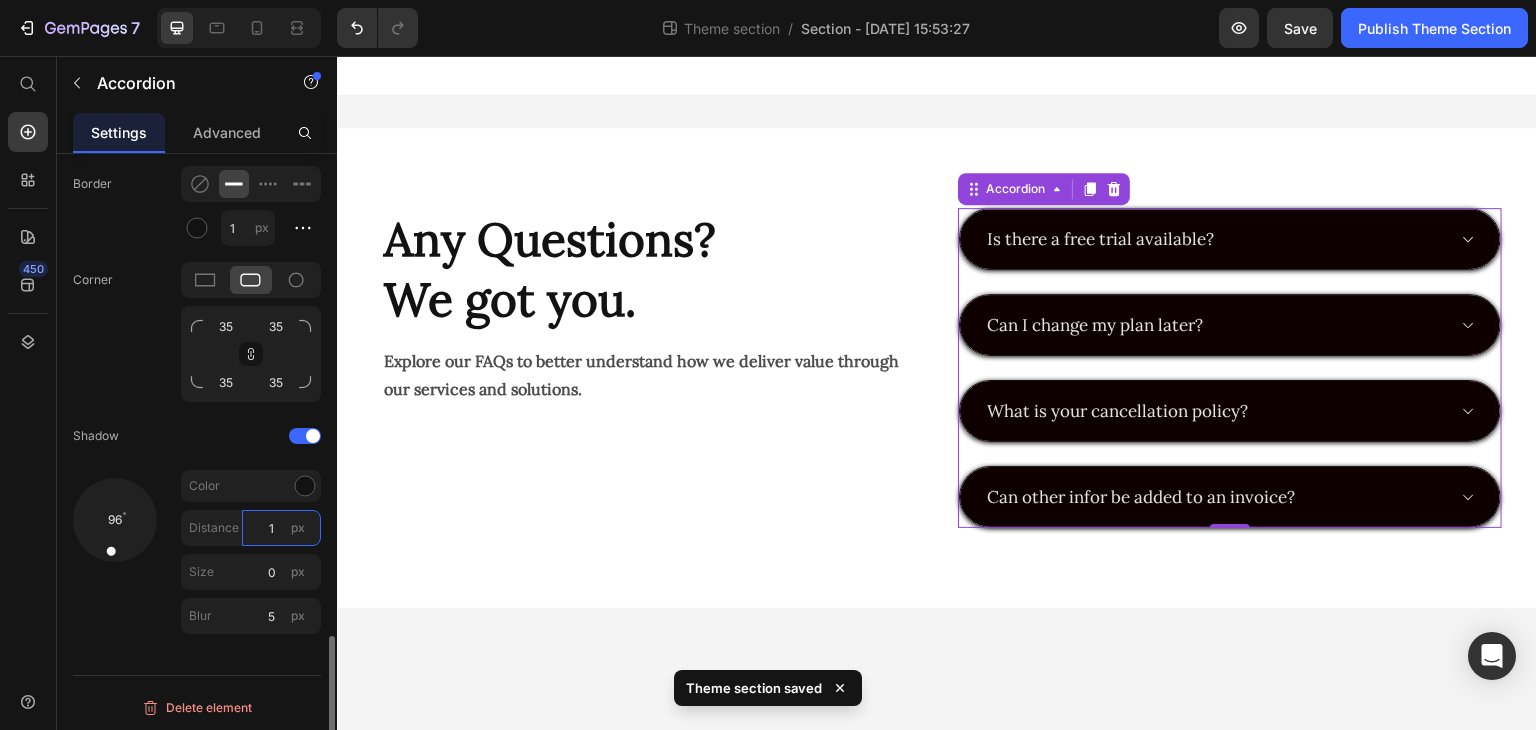 click on "1" at bounding box center [281, 528] 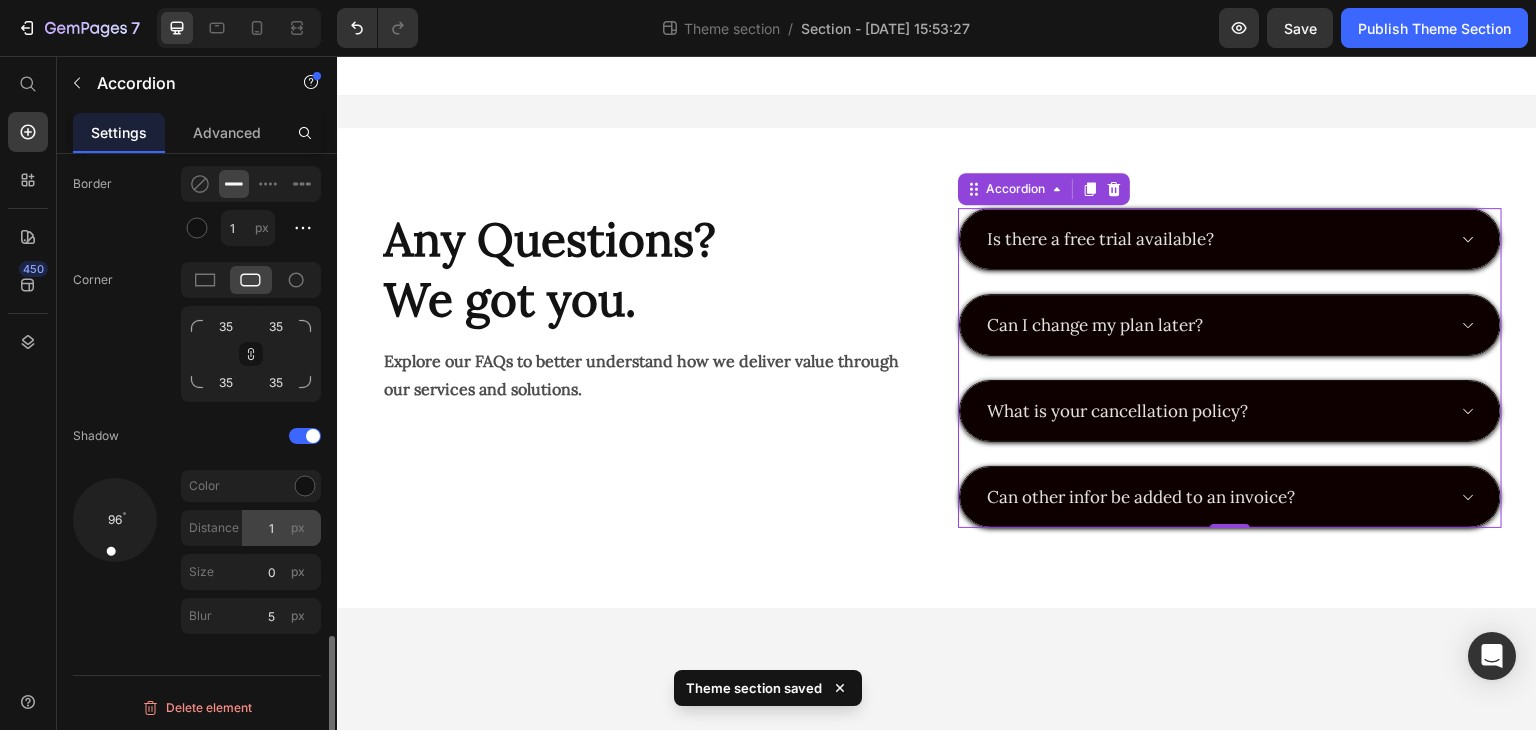 click on "px" at bounding box center (298, 527) 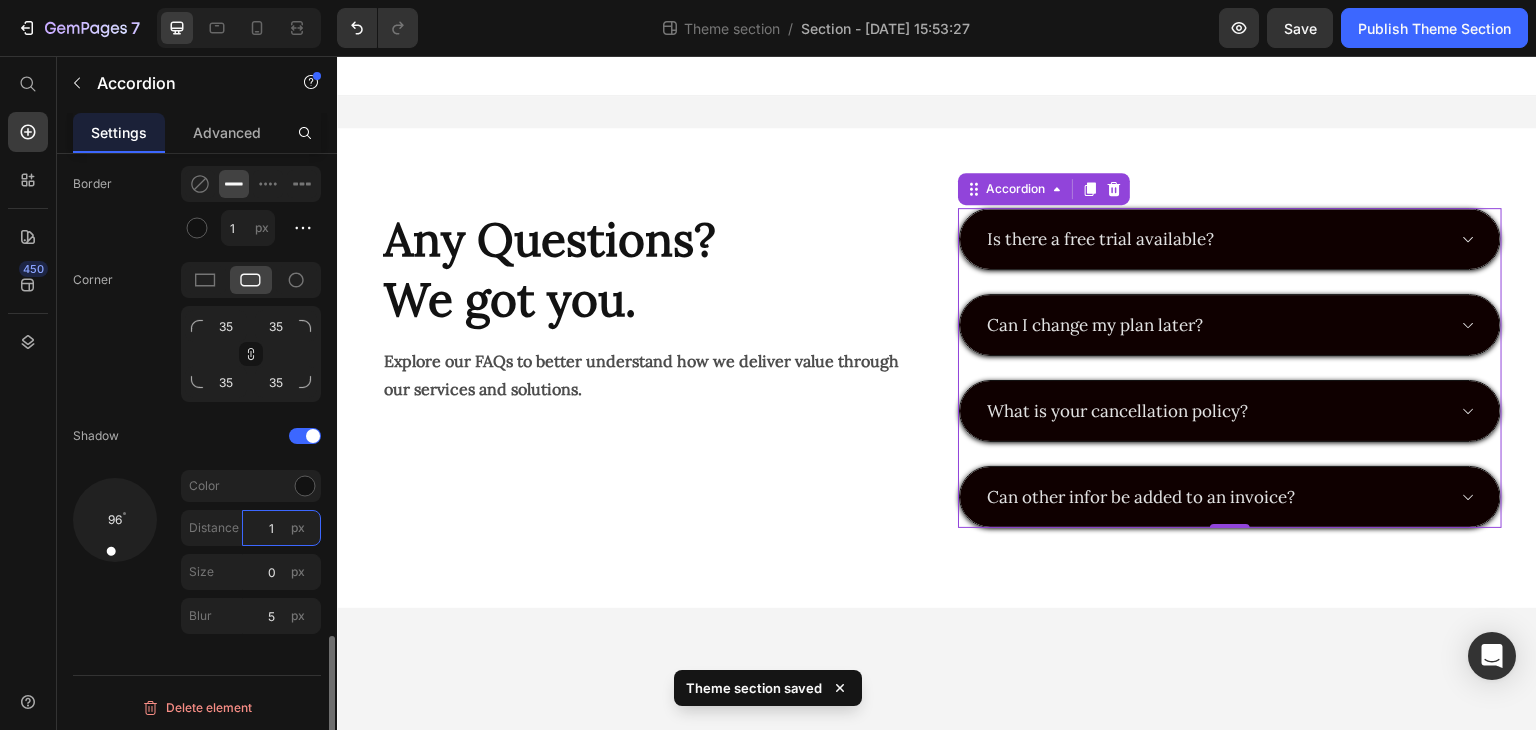 click on "1" at bounding box center (281, 528) 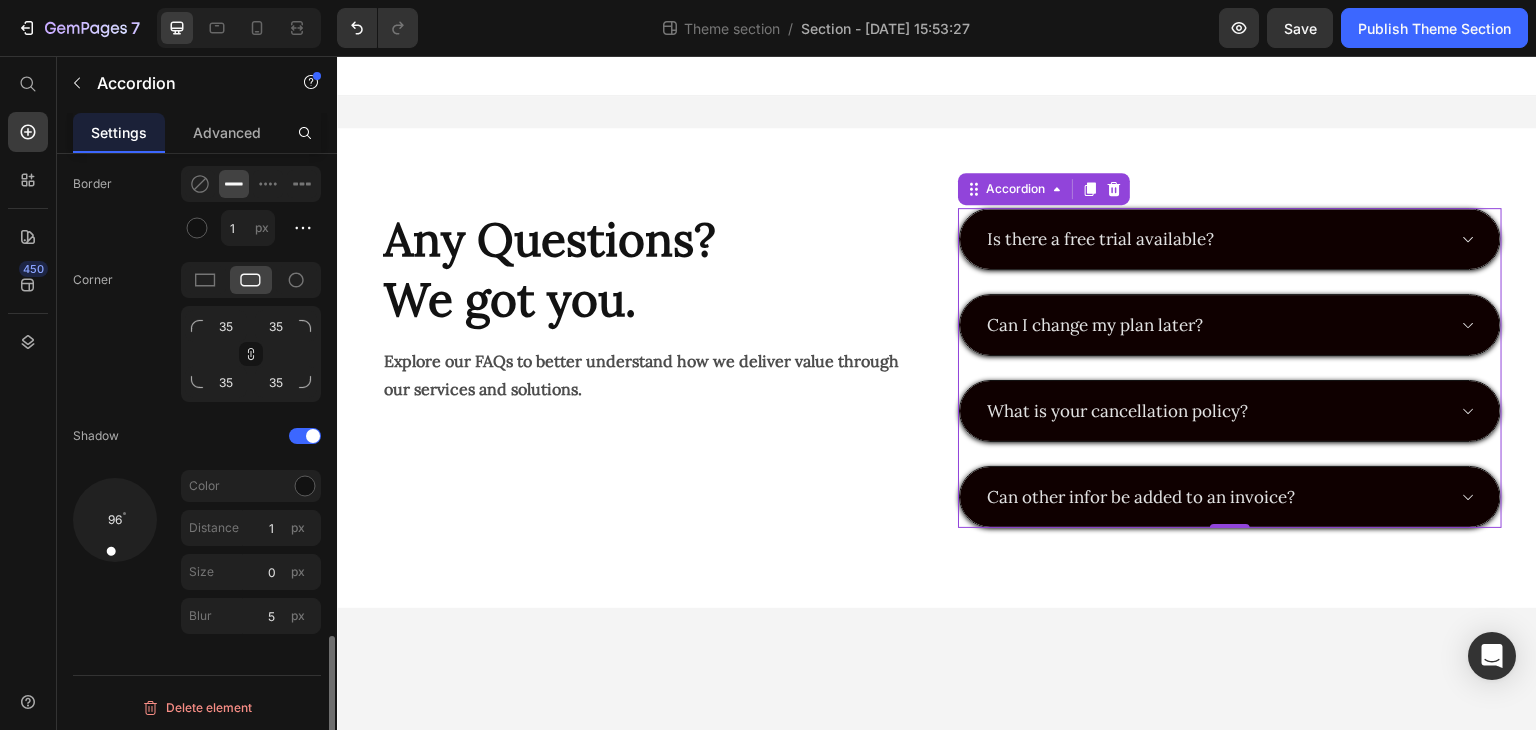 click on "Color" at bounding box center (251, 486) 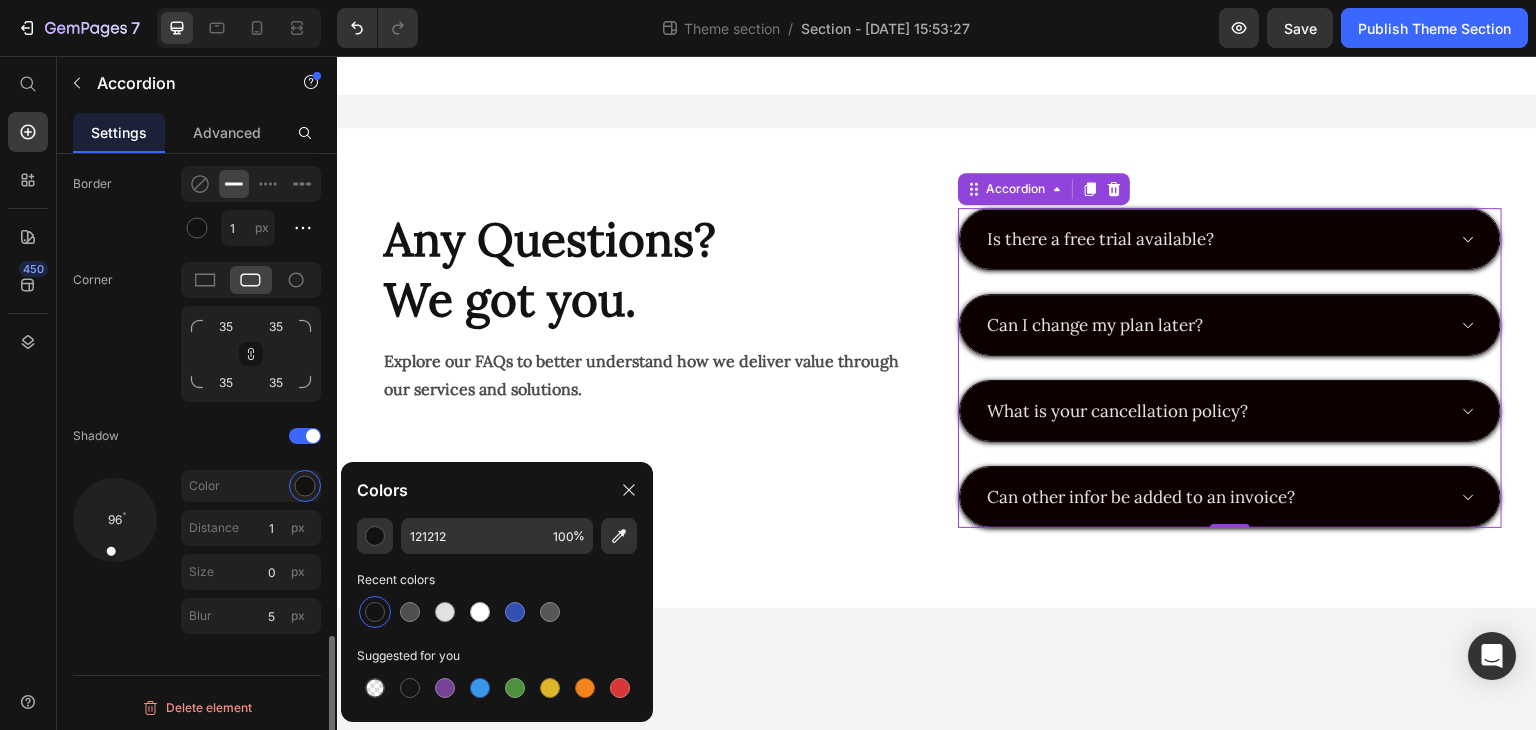 scroll, scrollTop: 2015, scrollLeft: 0, axis: vertical 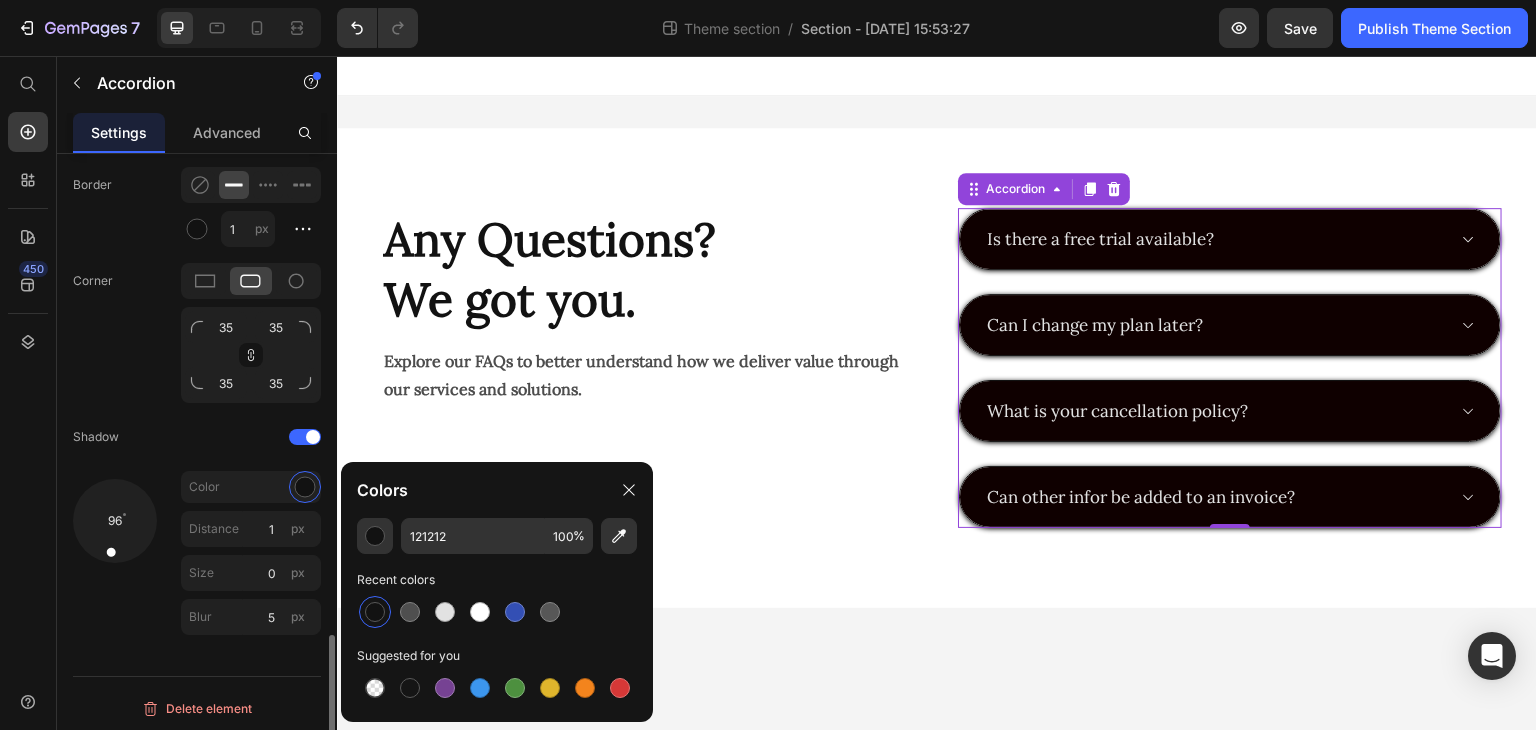 click on "Item shape Border 1 px Corner 35 35 35 35 Shadow 96 Color Distance 1 px Size 0 px Blur 5 px" 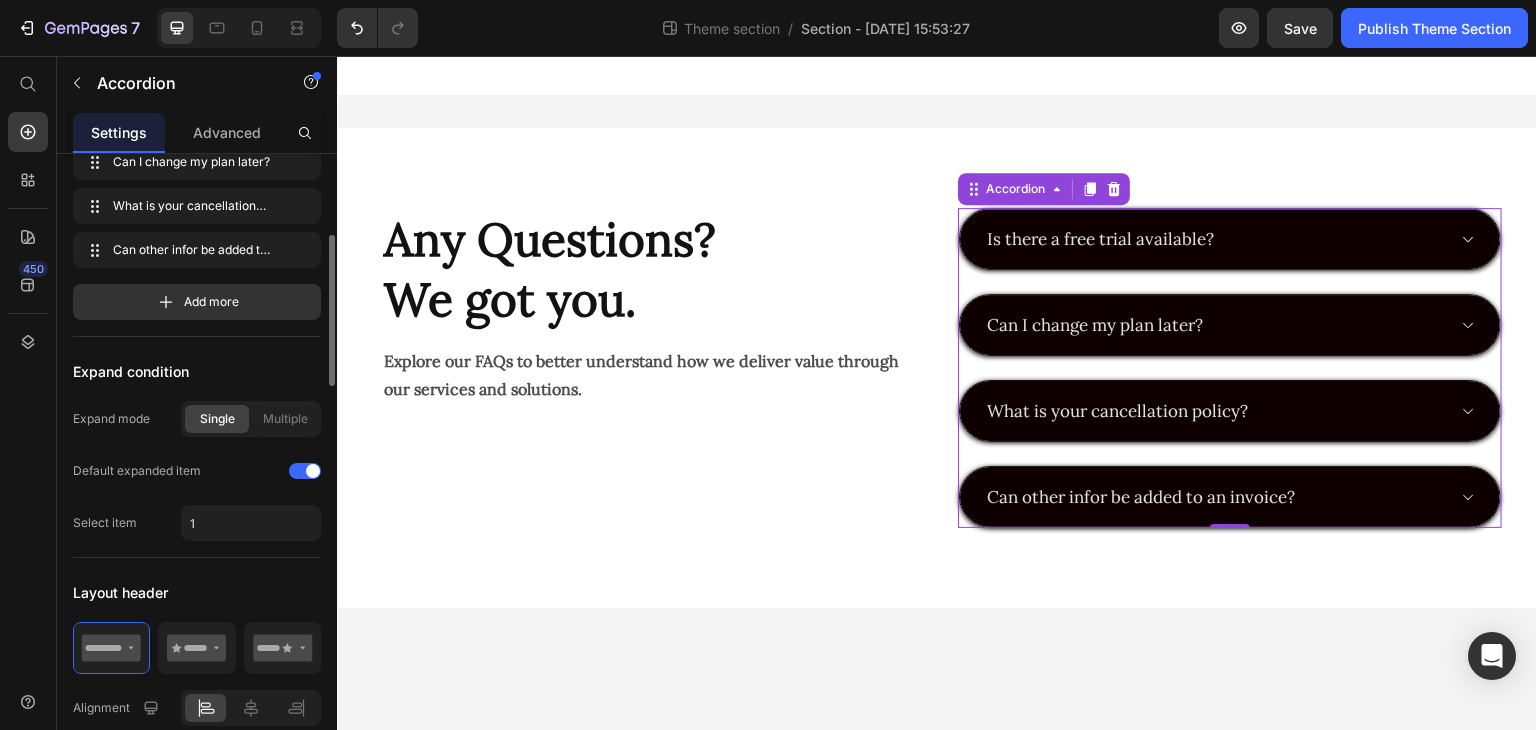 scroll, scrollTop: 0, scrollLeft: 0, axis: both 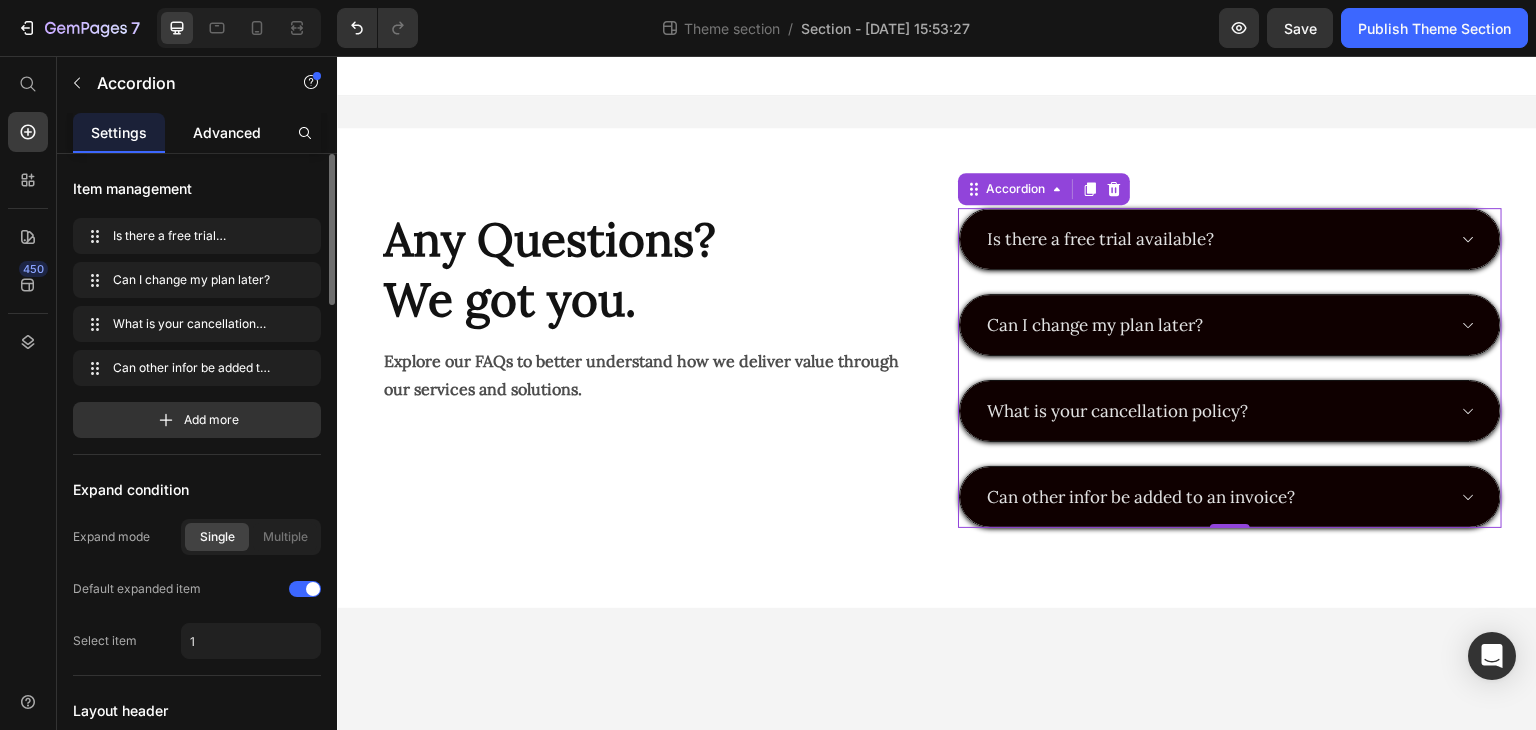 click on "Advanced" at bounding box center (227, 132) 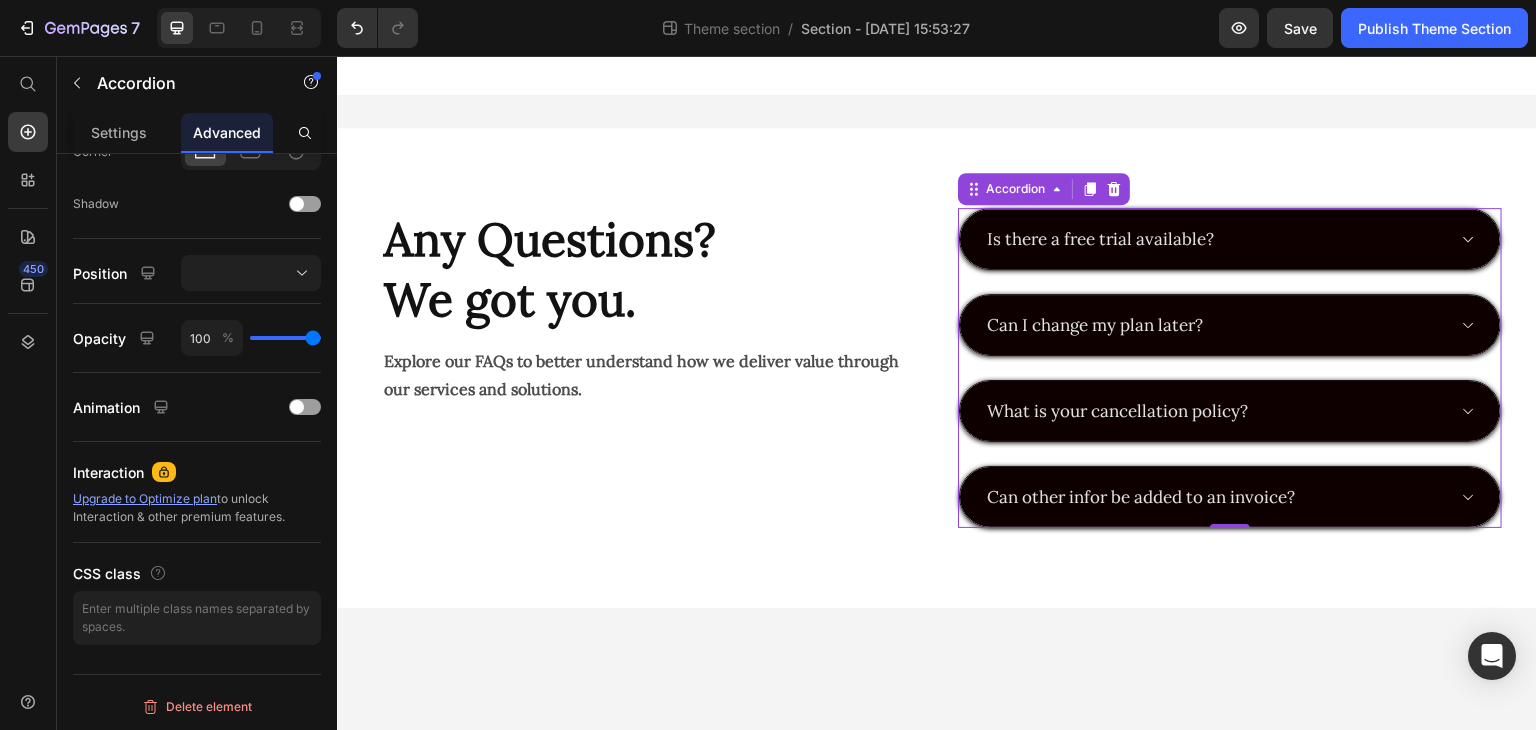 scroll, scrollTop: 0, scrollLeft: 0, axis: both 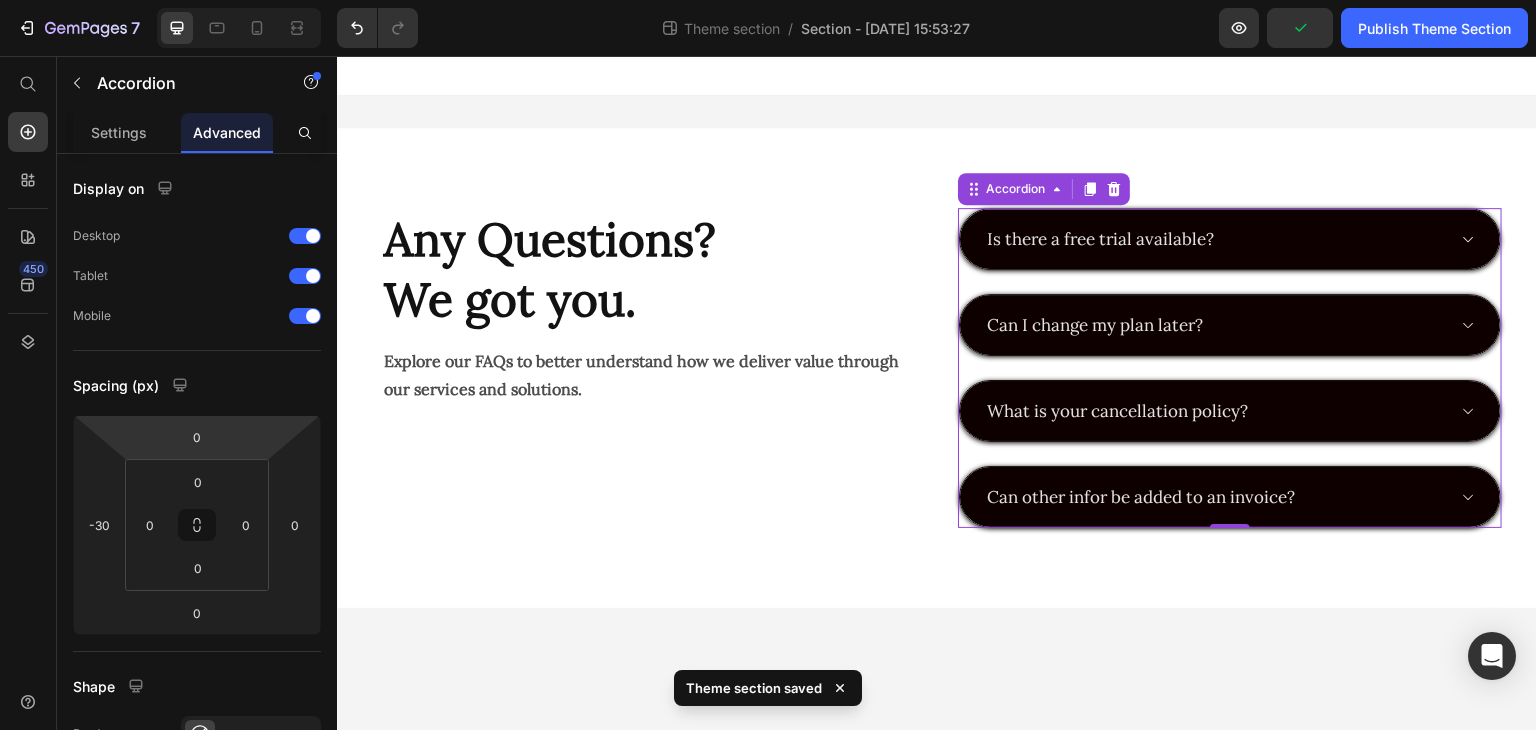 click on "Is there a free trial available?
Can I change my plan later?
What is your cancellation policy?
Can other infor be added to an invoice?" at bounding box center (1230, 368) 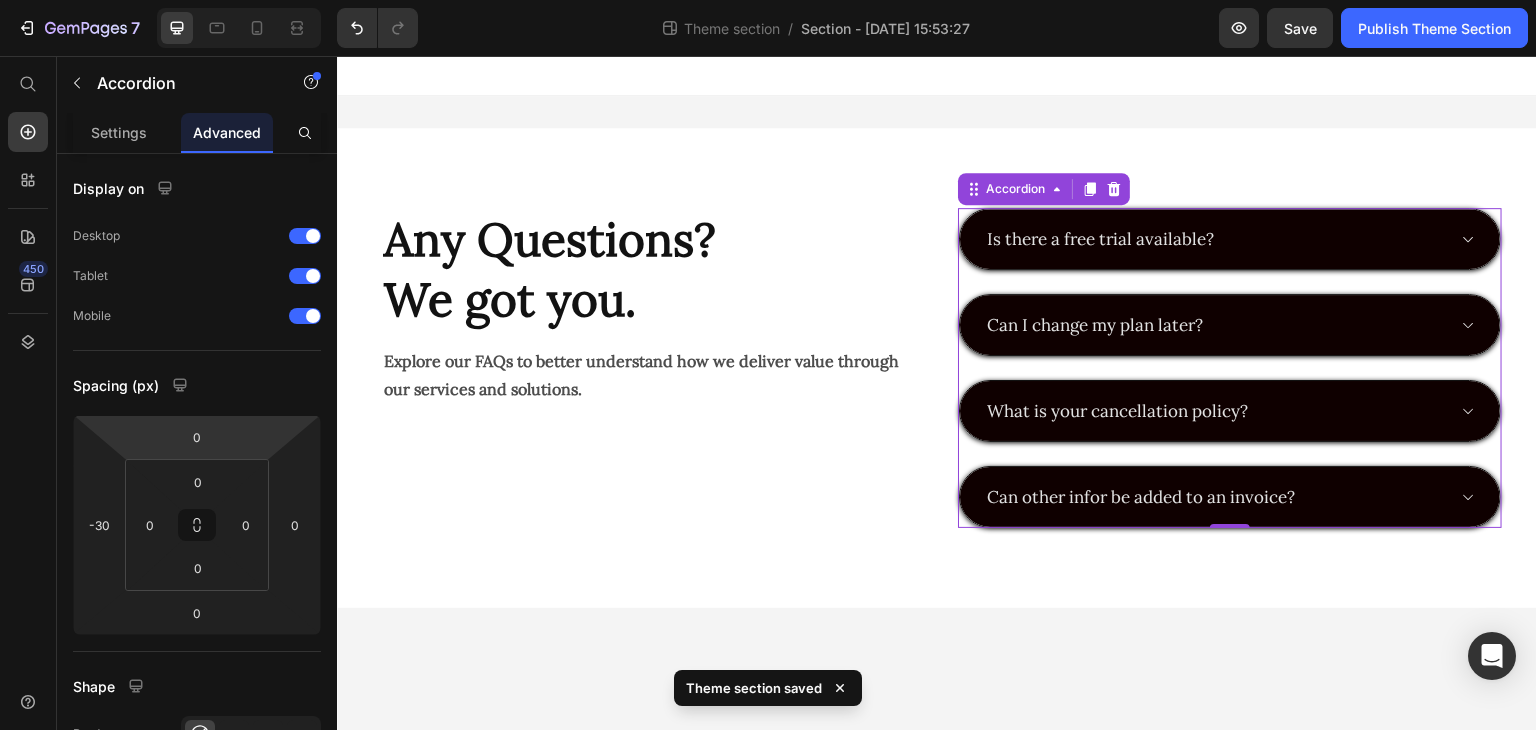 click on "Is there a free trial available?
Can I change my plan later?
What is your cancellation policy?
Can other infor be added to an invoice?" at bounding box center [1230, 368] 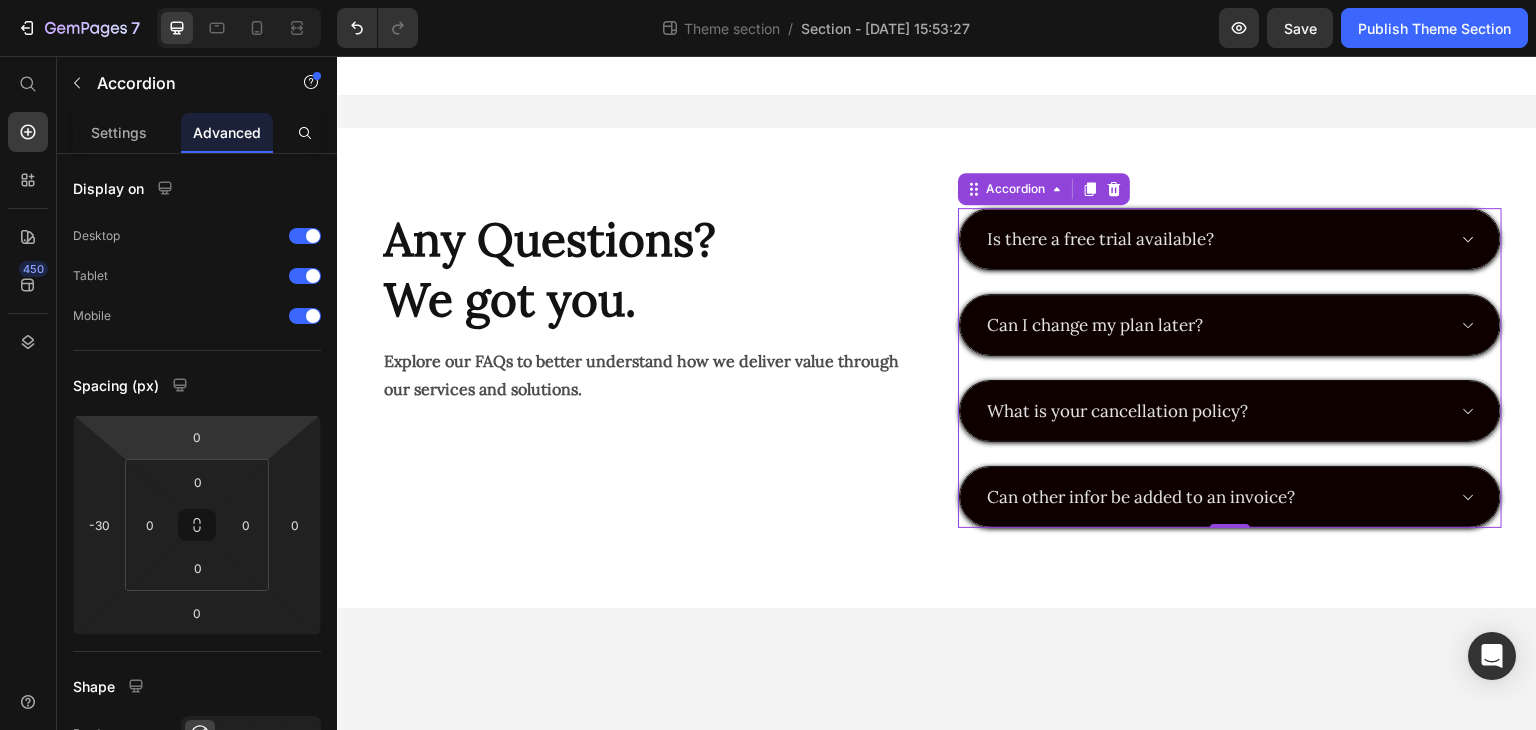 click on "Is there a free trial available?" at bounding box center [1230, 239] 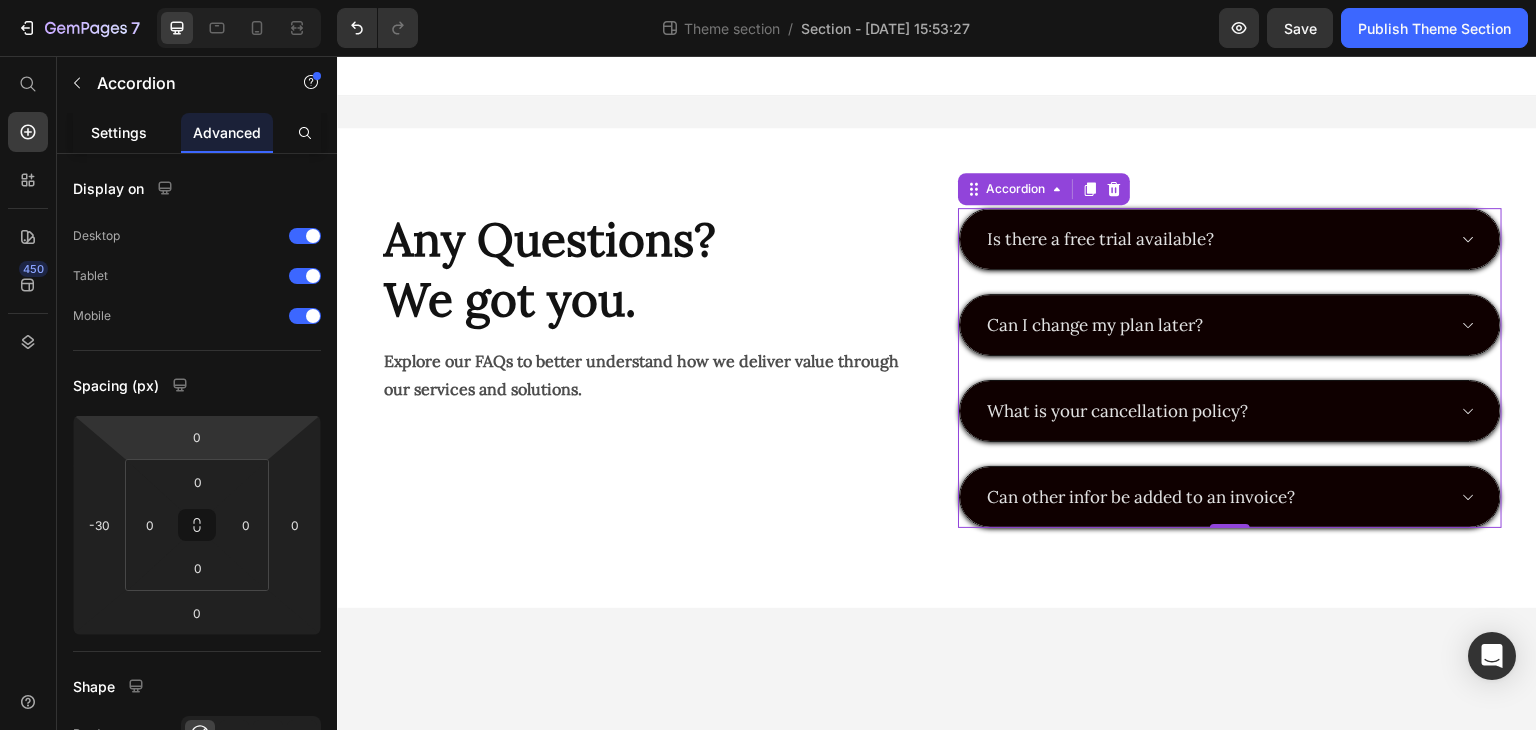 click on "Settings" at bounding box center [119, 132] 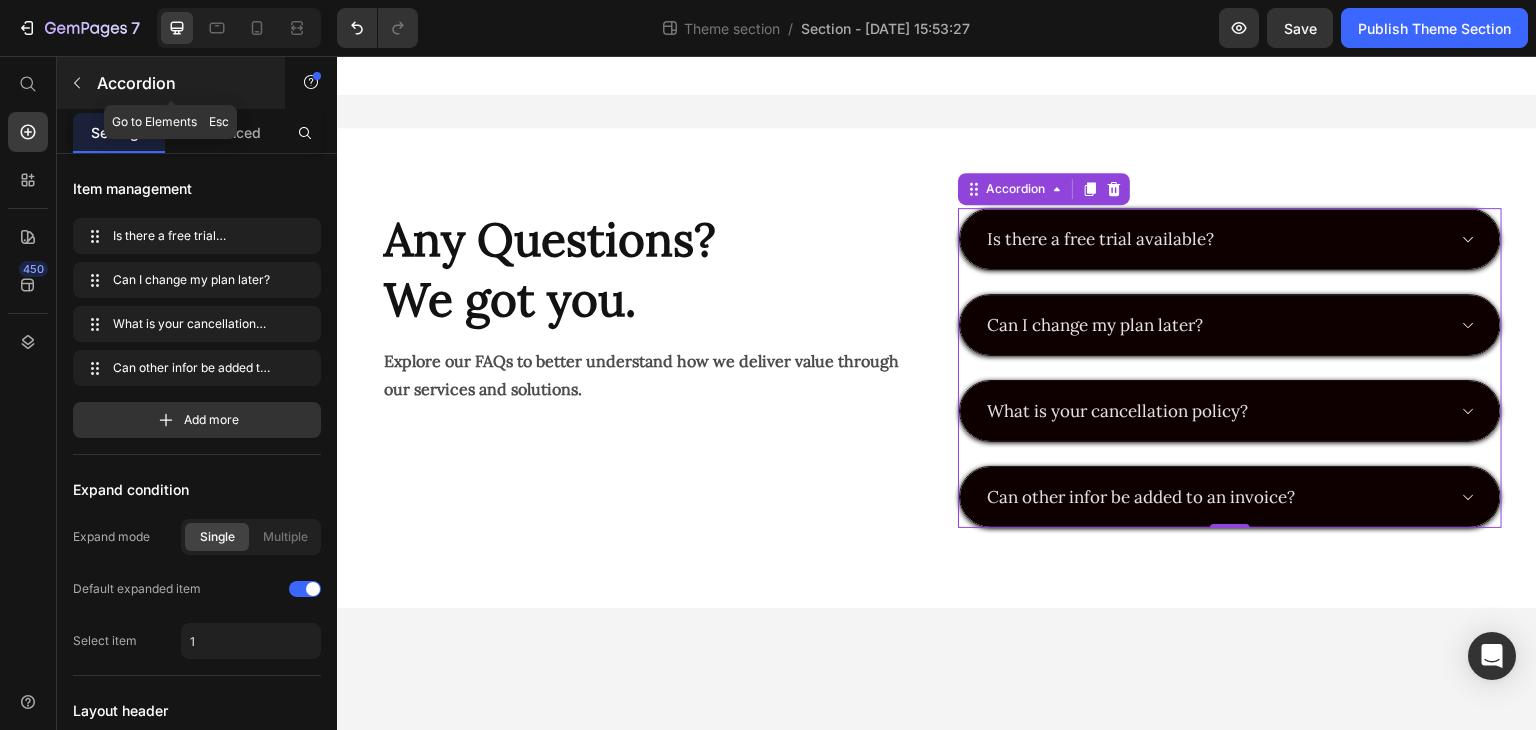 click 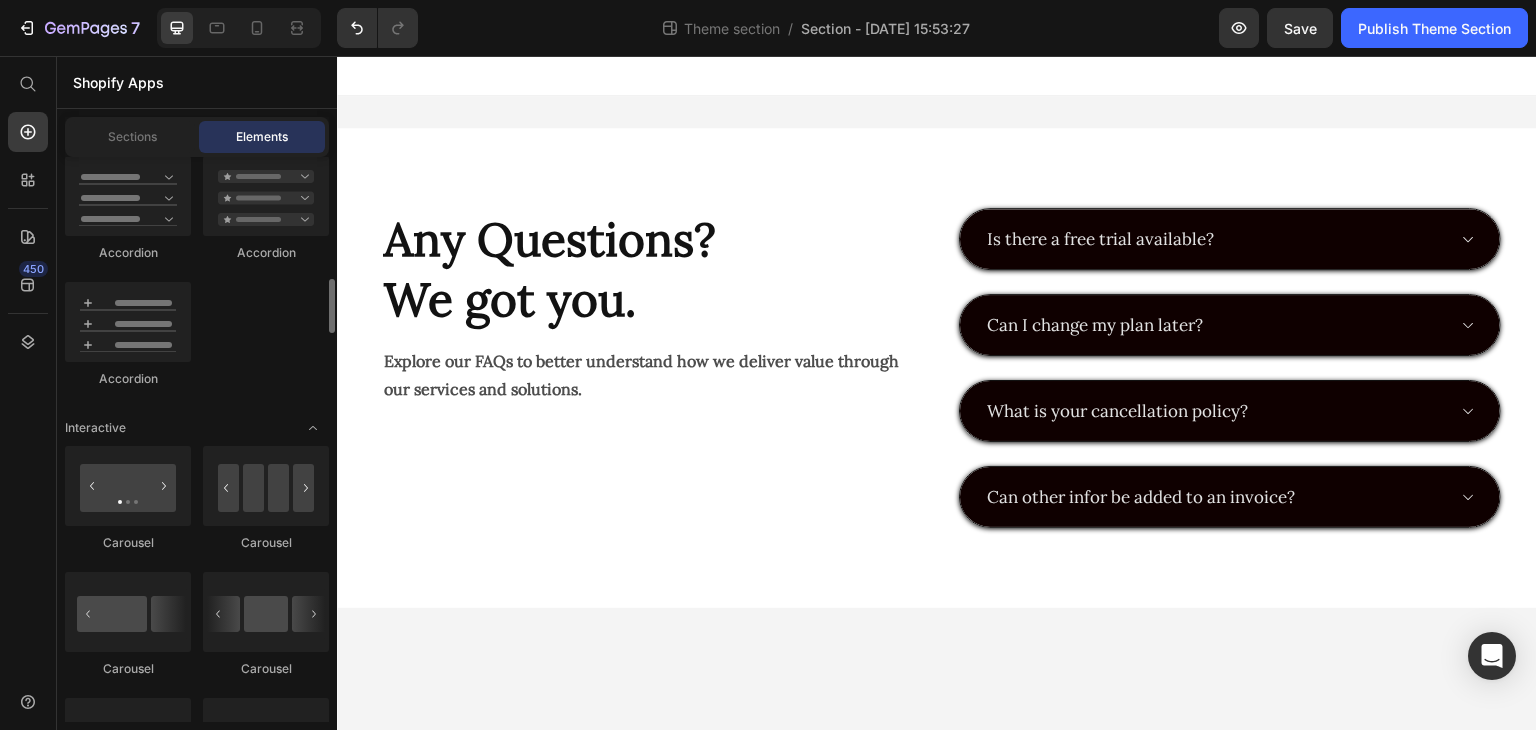 scroll, scrollTop: 1774, scrollLeft: 0, axis: vertical 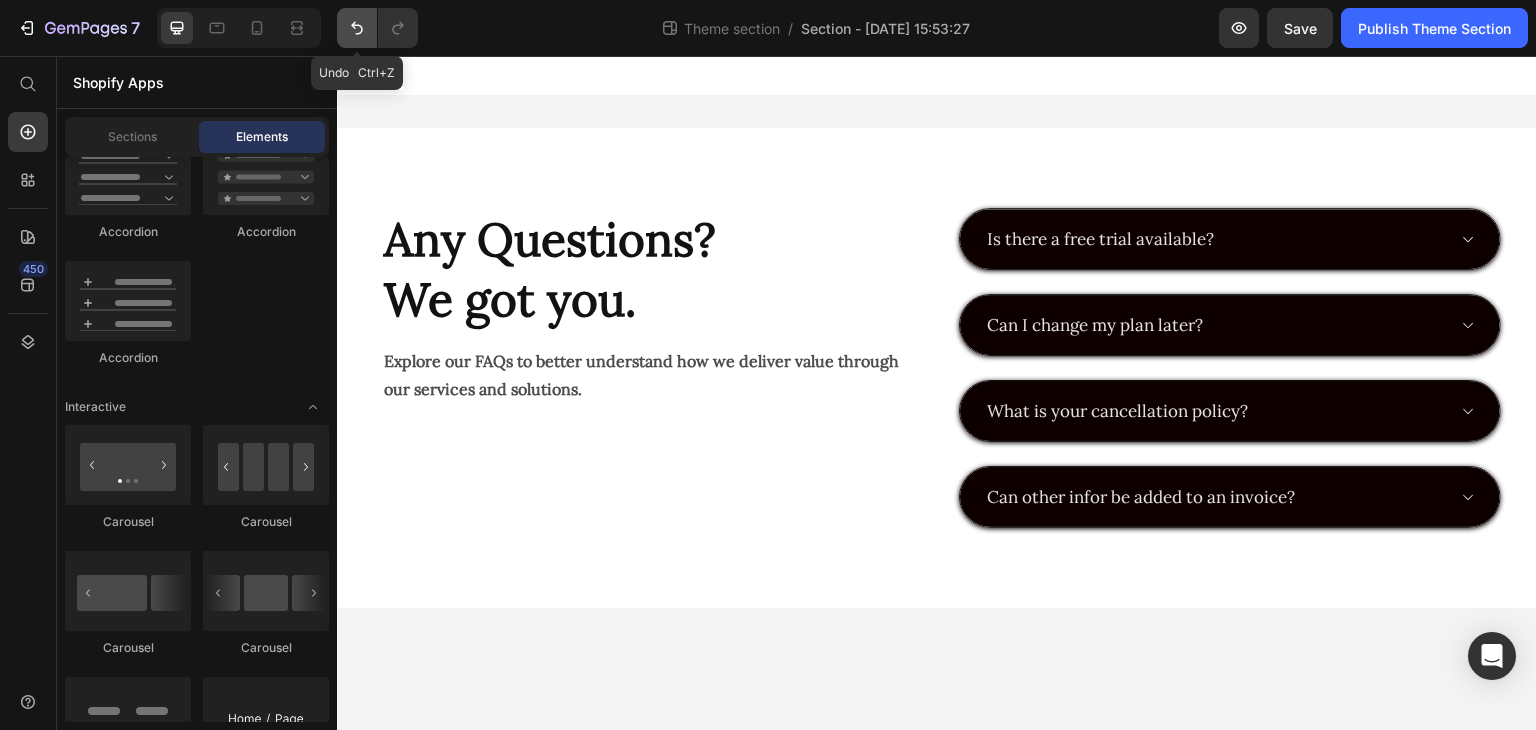 click 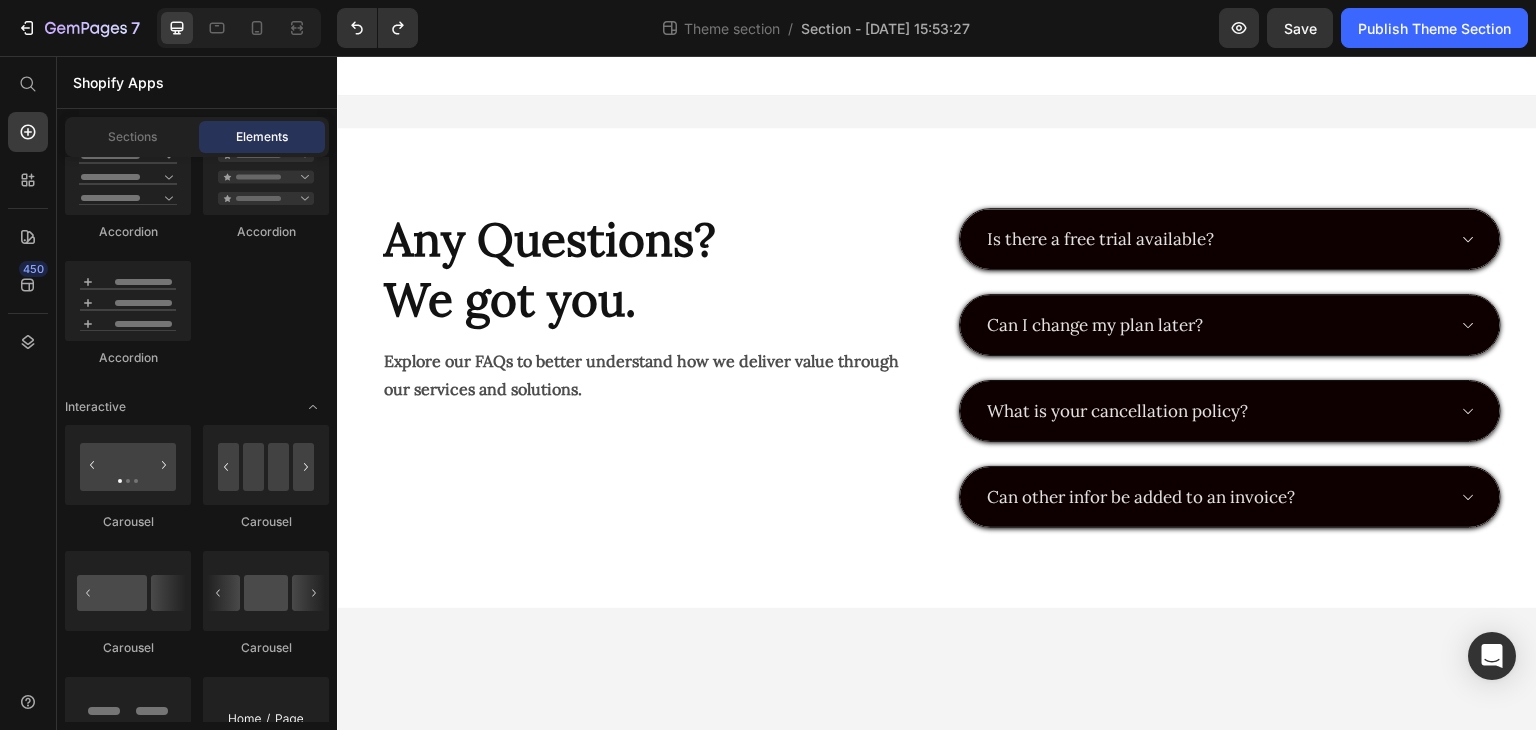 click on "Theme section  /  Section - [DATE] 15:53:27" 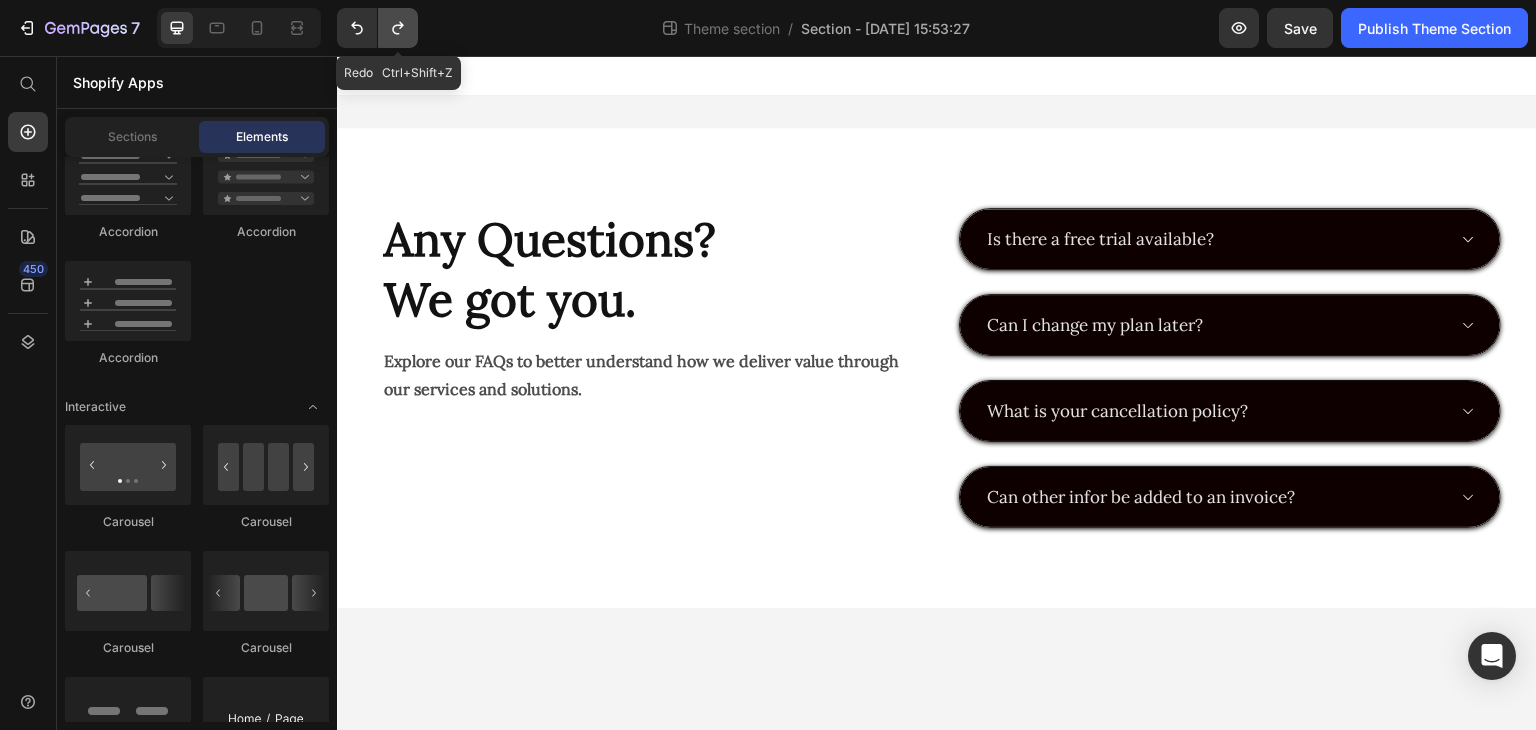 click 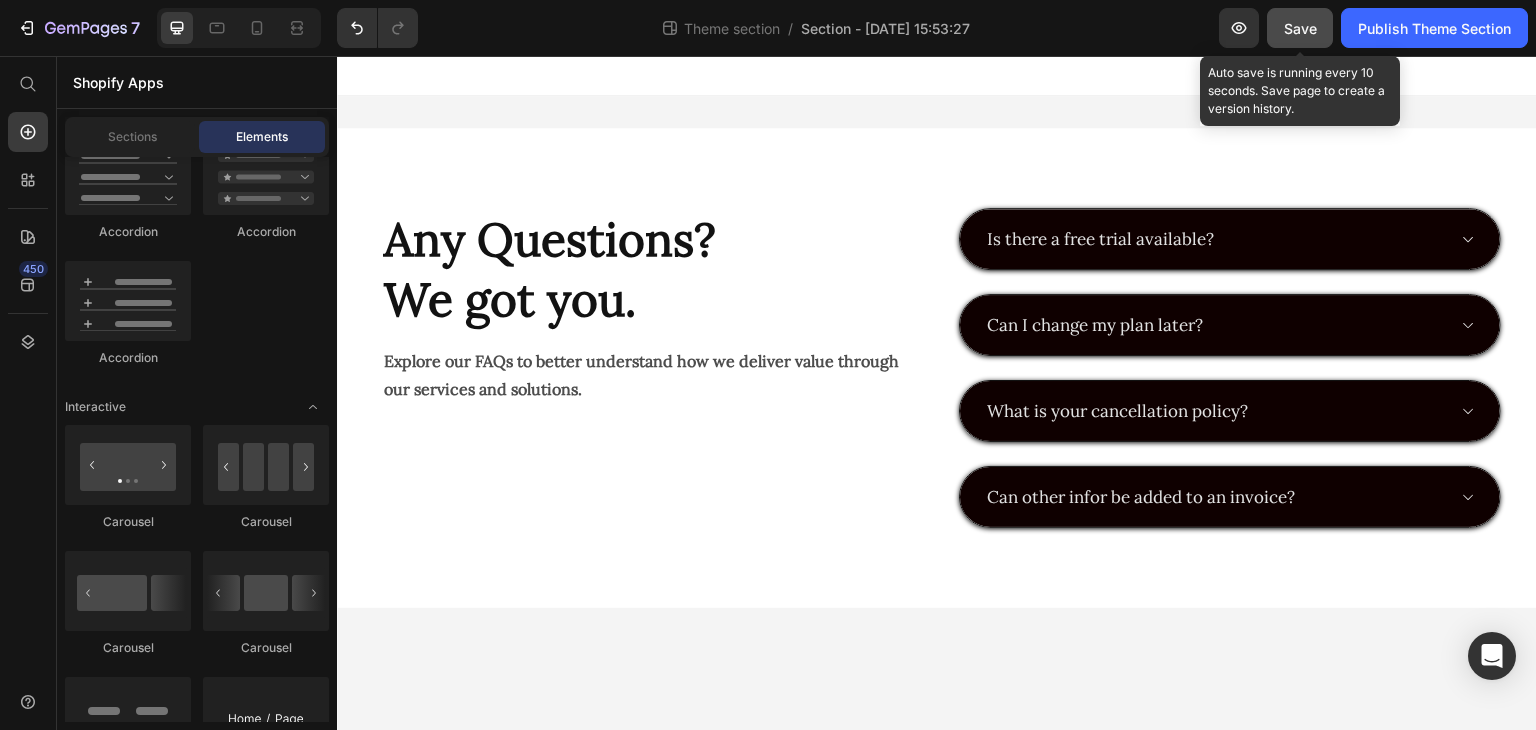 click on "Save" 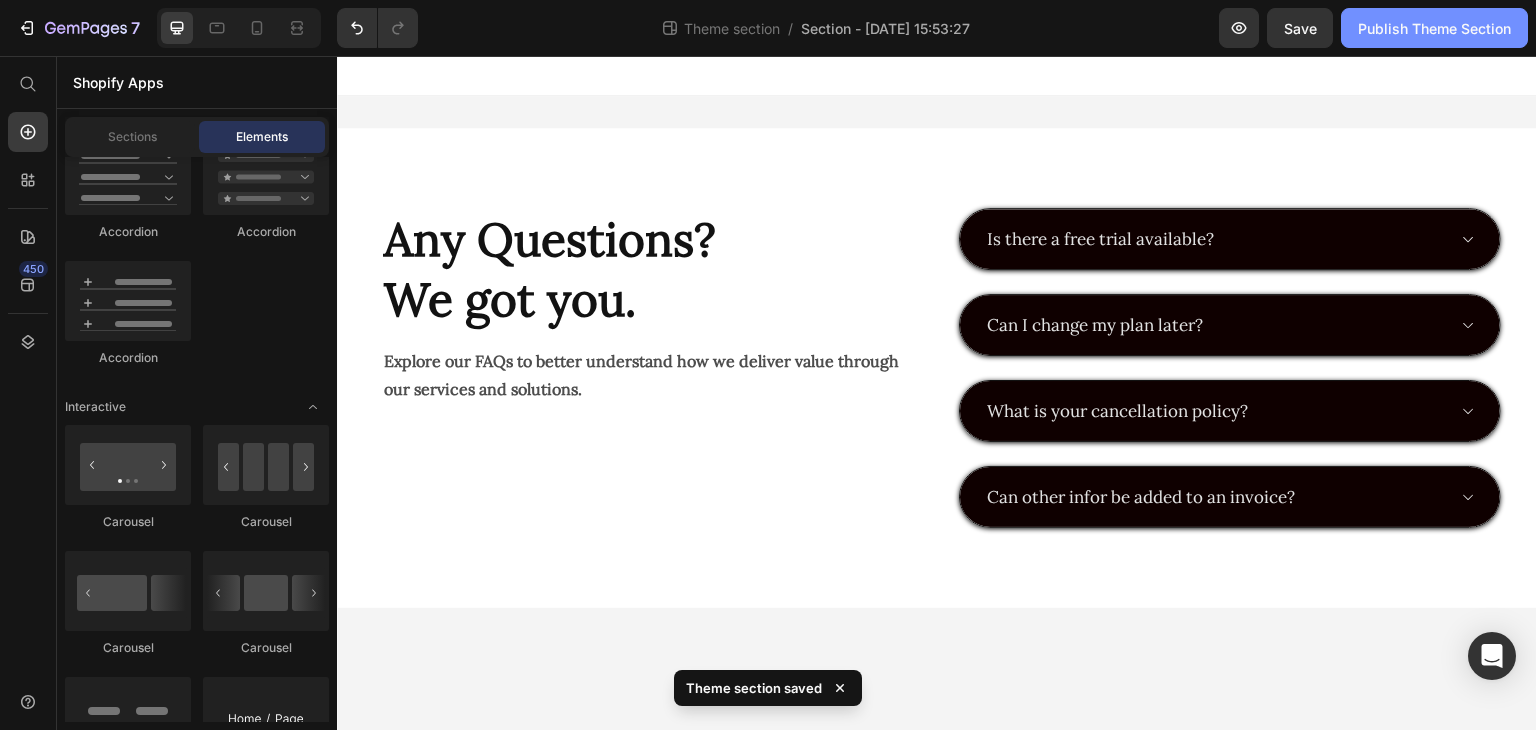 click on "Publish Theme Section" at bounding box center [1434, 28] 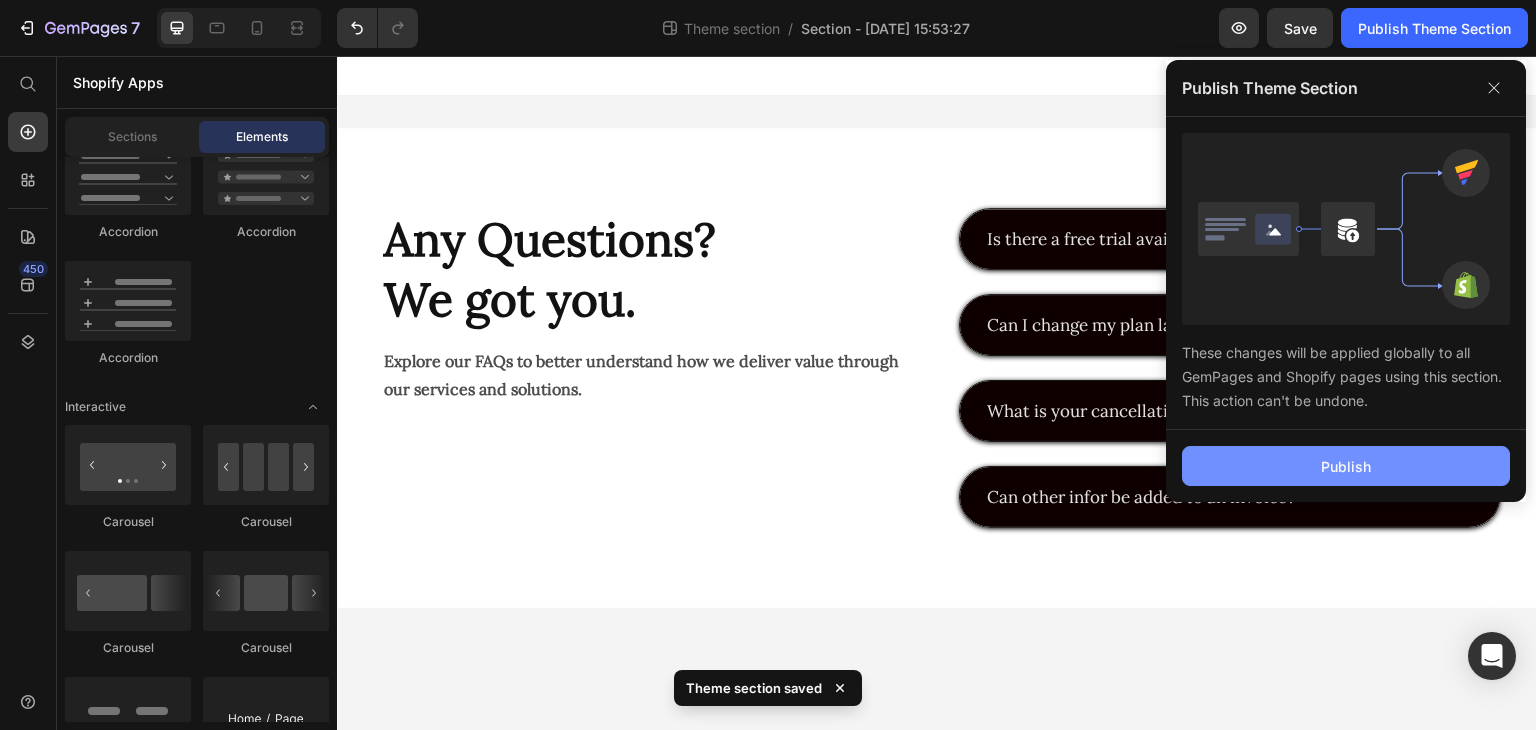click on "Publish" at bounding box center (1346, 466) 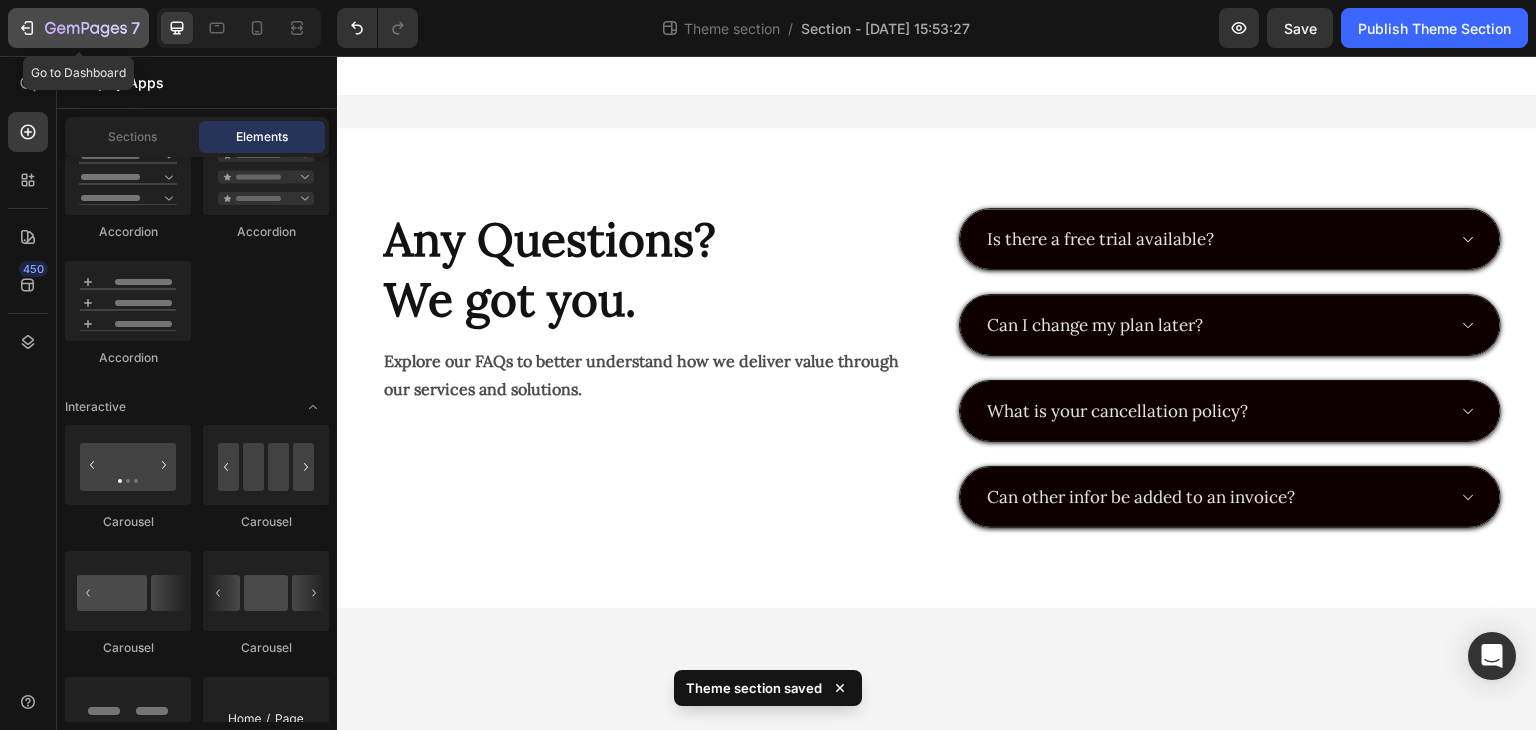 click 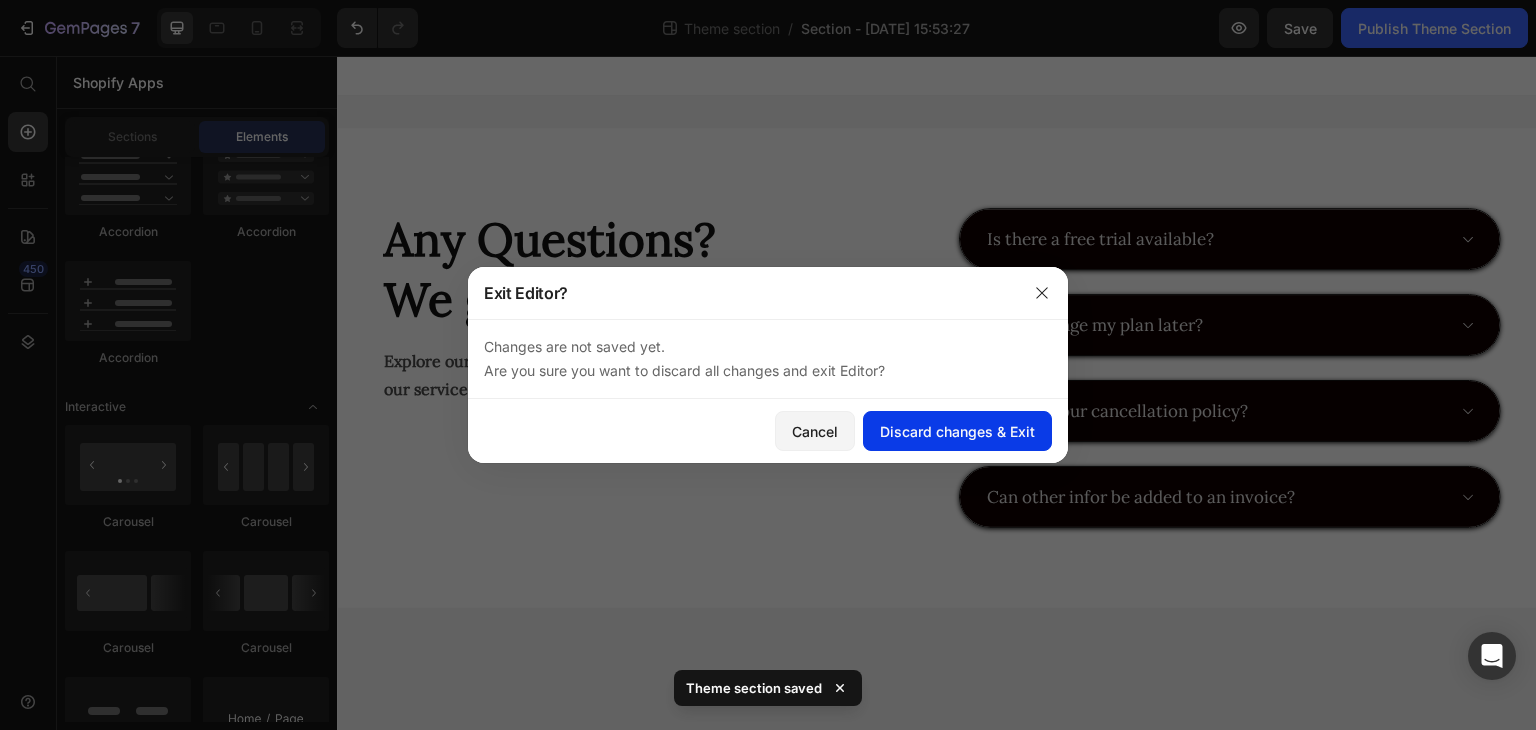 click on "Discard changes & Exit" at bounding box center [957, 431] 